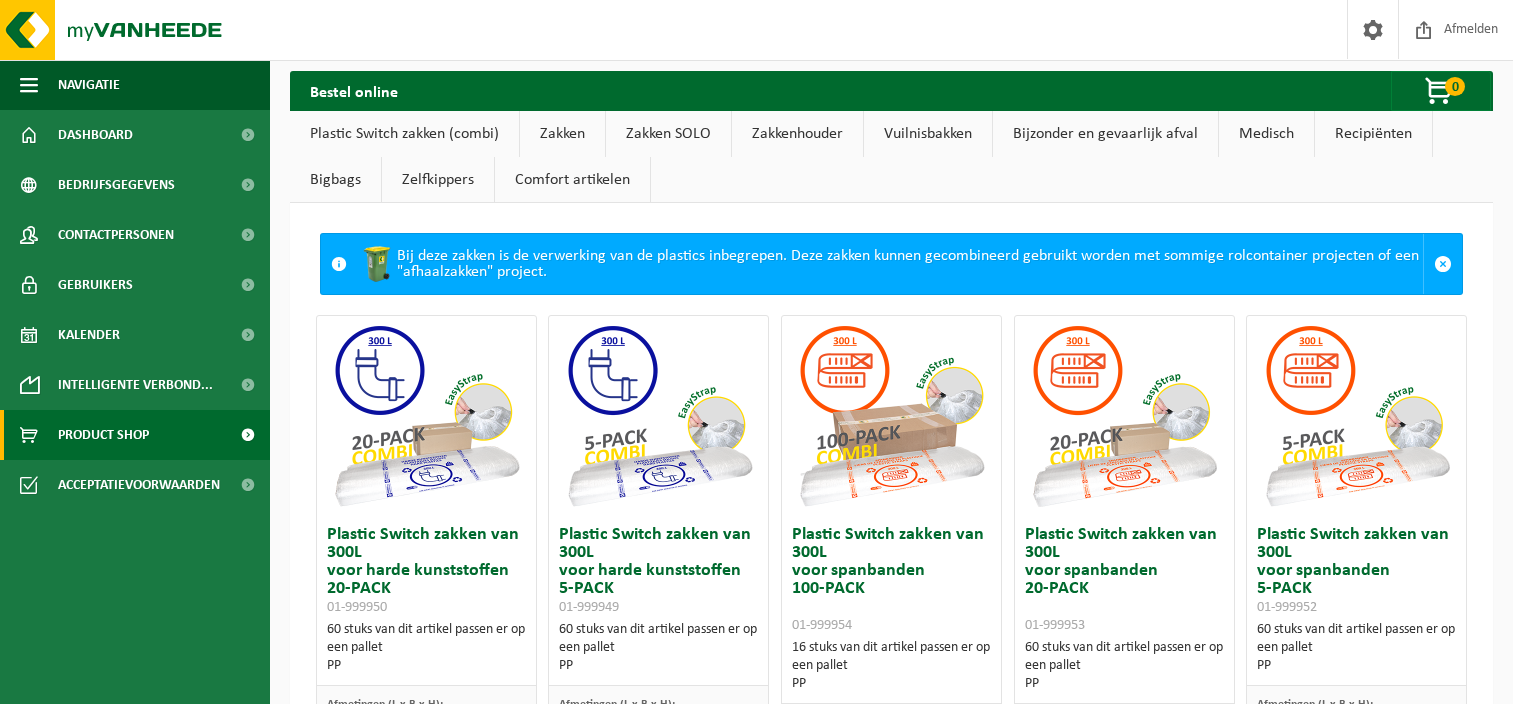 scroll, scrollTop: 0, scrollLeft: 0, axis: both 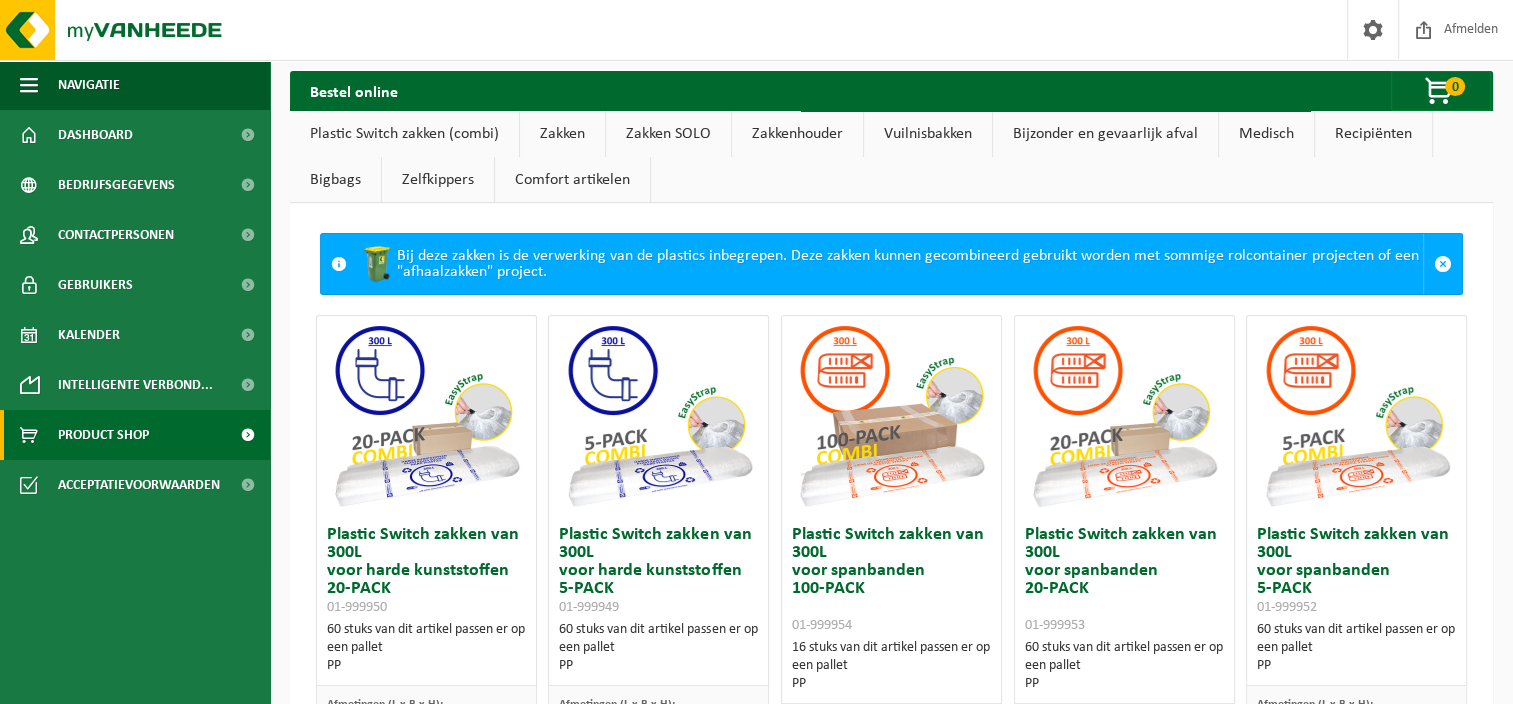 click on "Zakken" at bounding box center [562, 134] 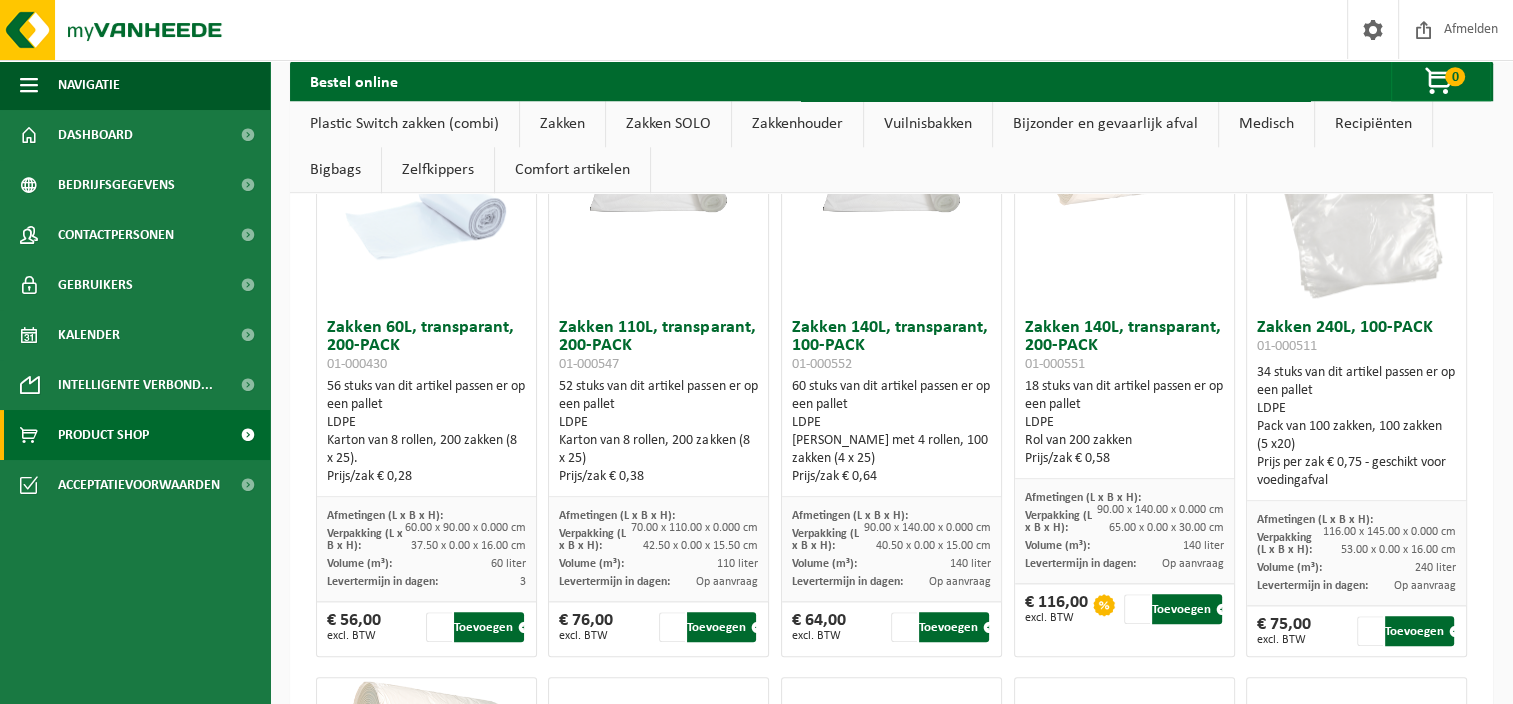 click on "Zakken" at bounding box center [562, 124] 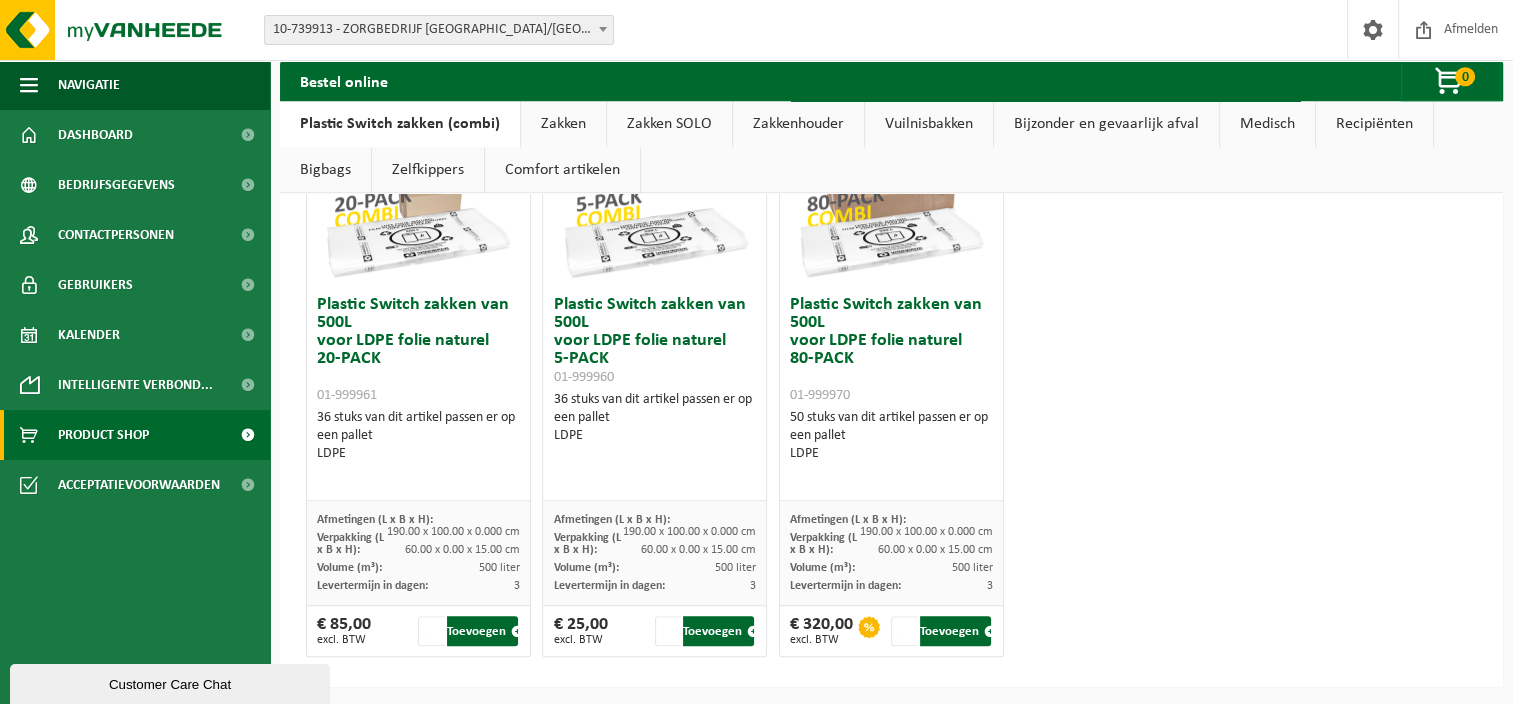 scroll, scrollTop: 0, scrollLeft: 0, axis: both 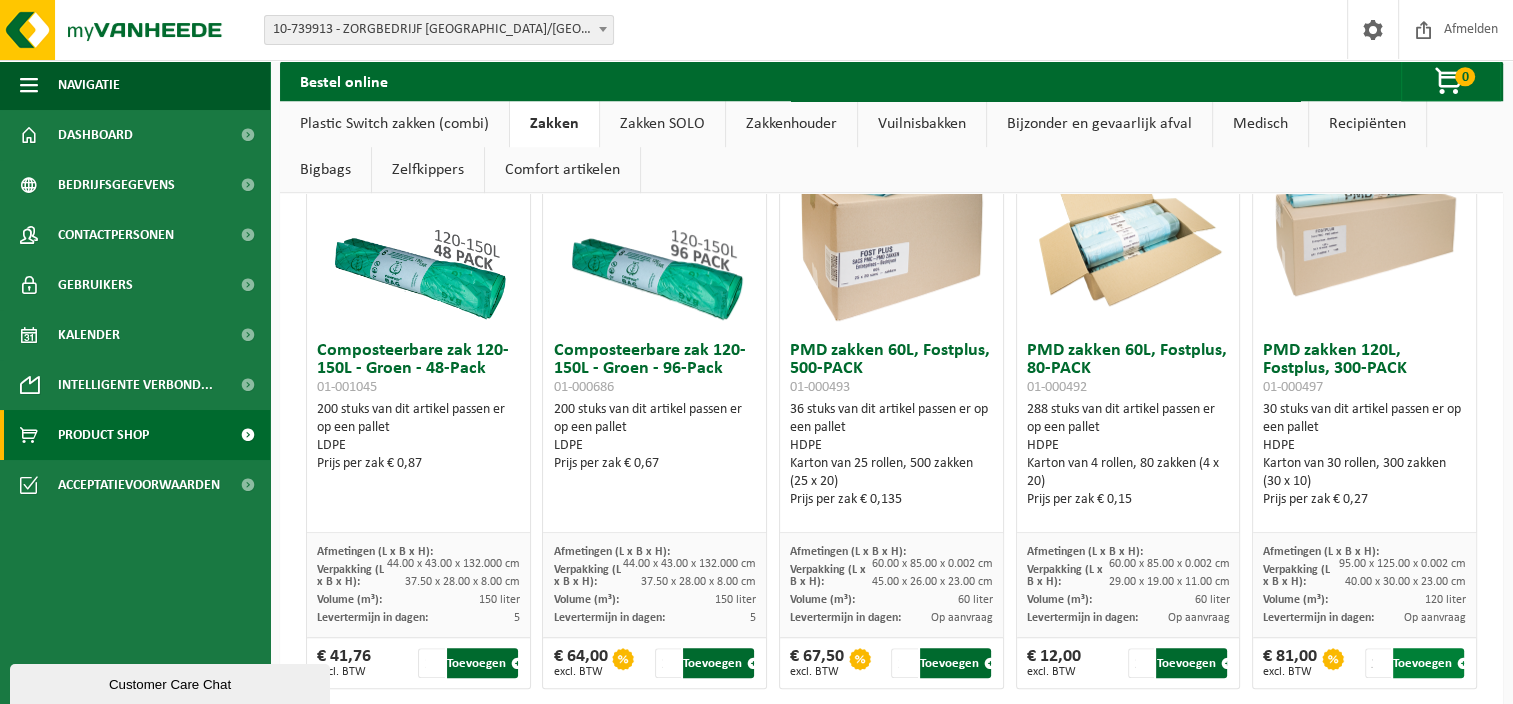 click on "Toevoegen" at bounding box center (1428, 663) 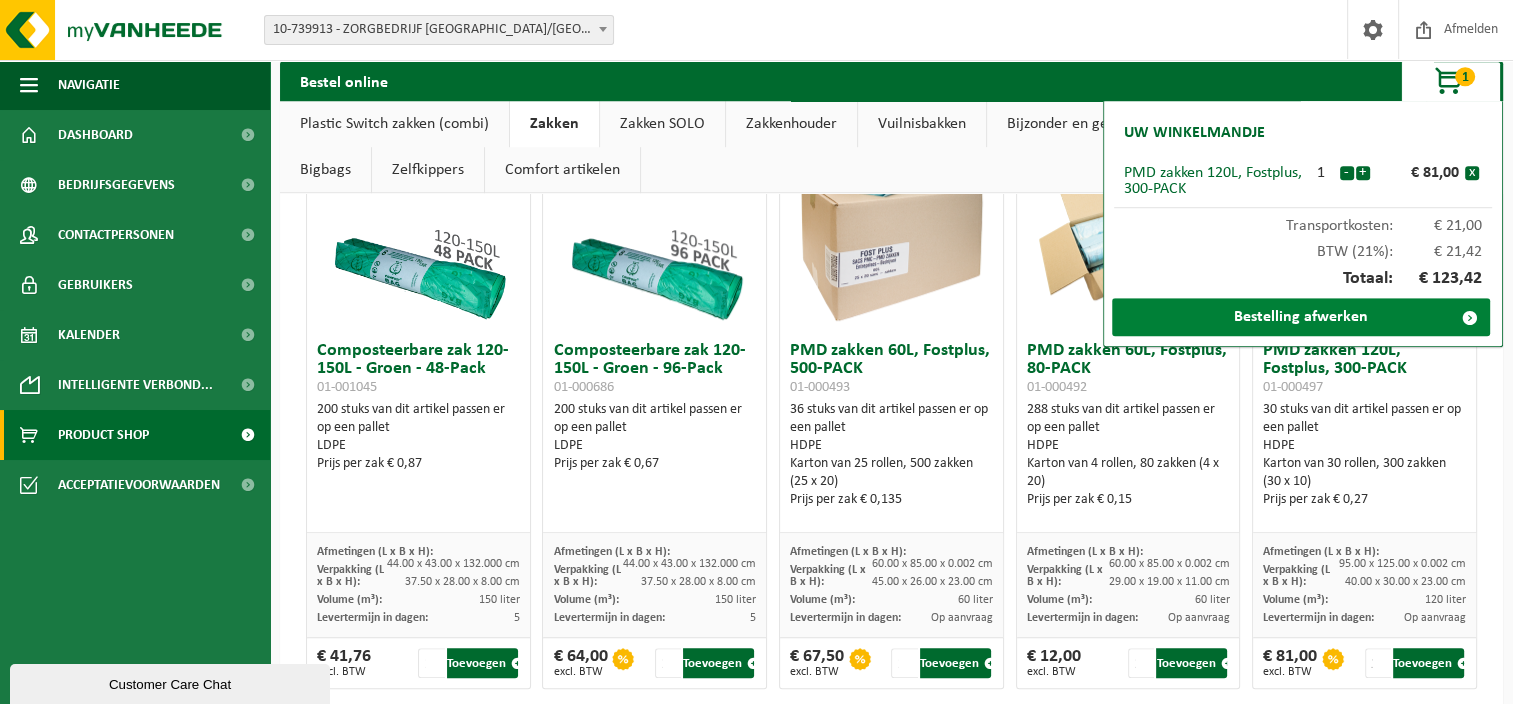 click on "Bestelling afwerken" at bounding box center [1301, 317] 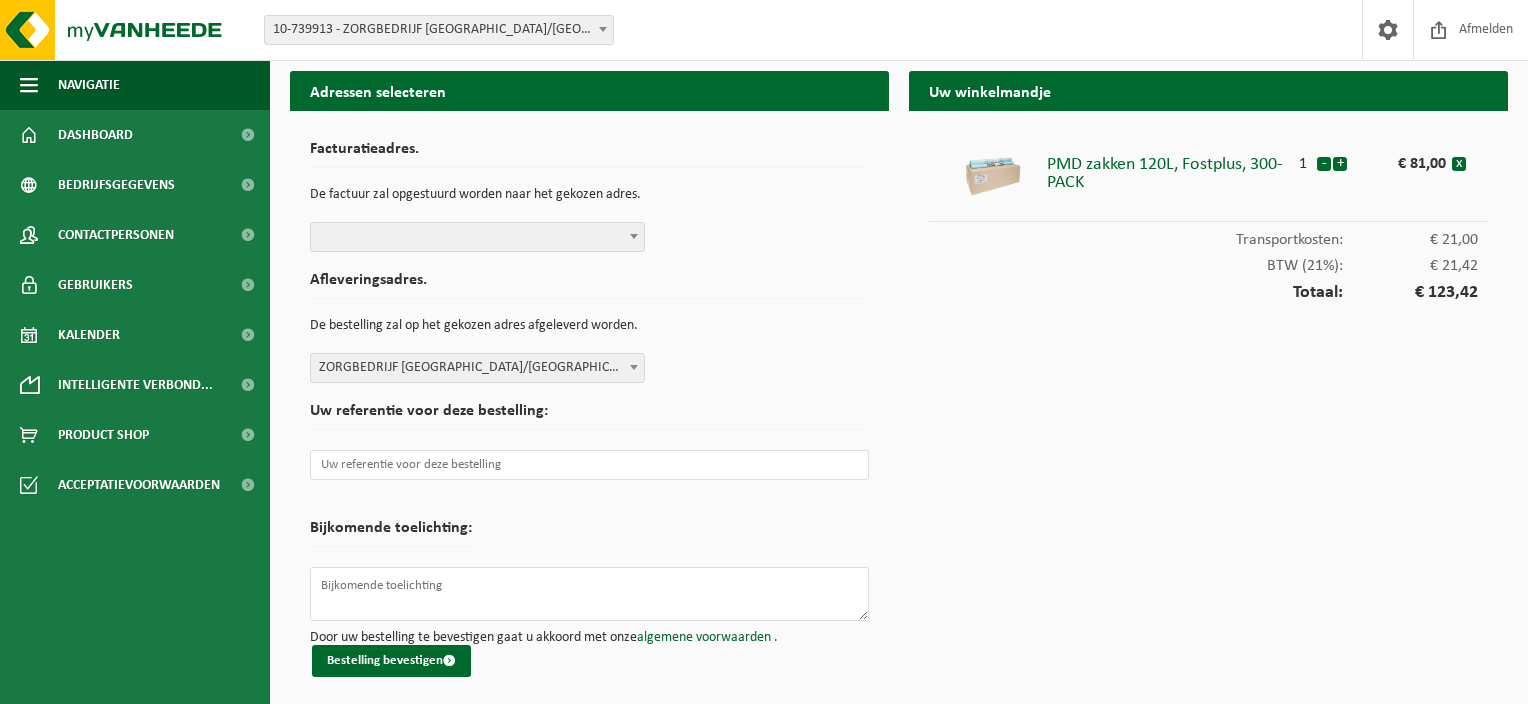 scroll, scrollTop: 0, scrollLeft: 0, axis: both 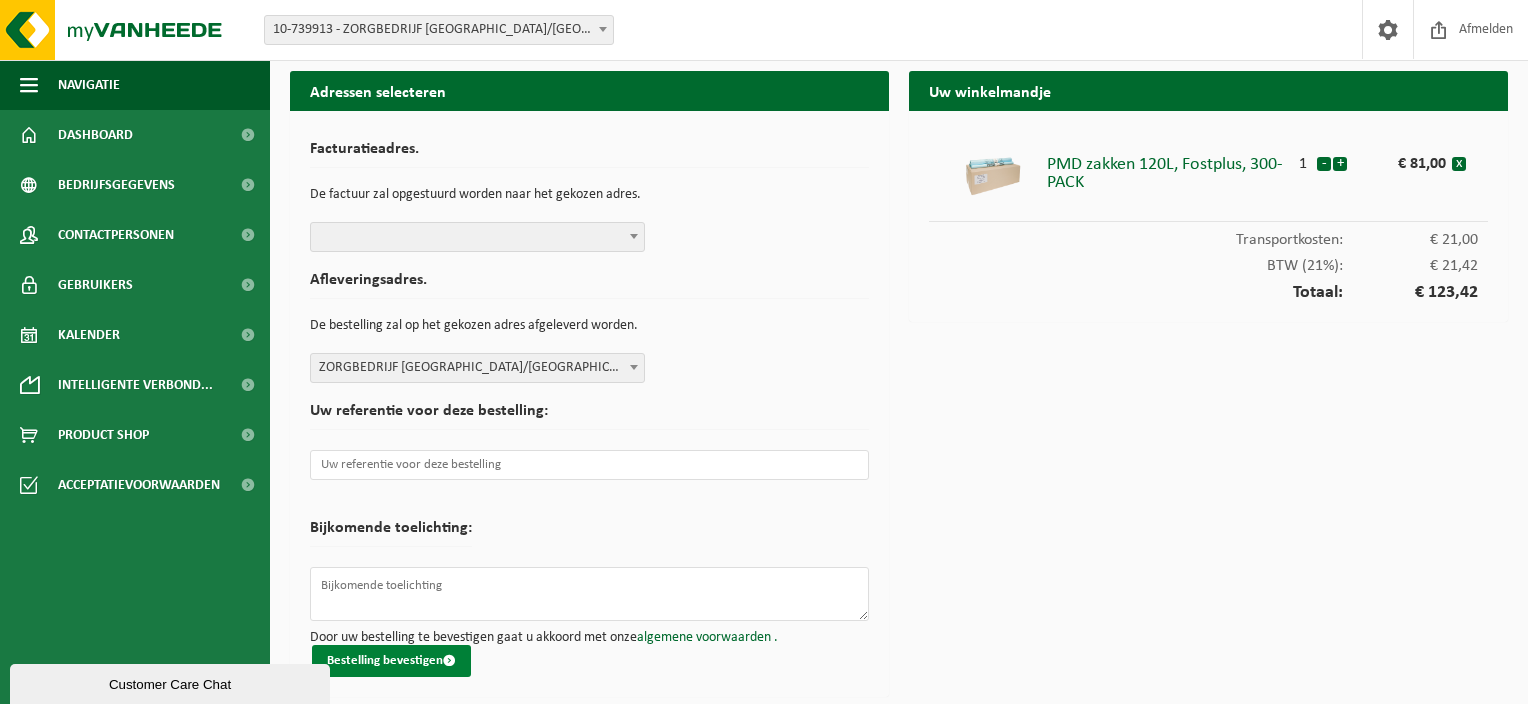 click on "Bestelling bevestigen" at bounding box center (391, 661) 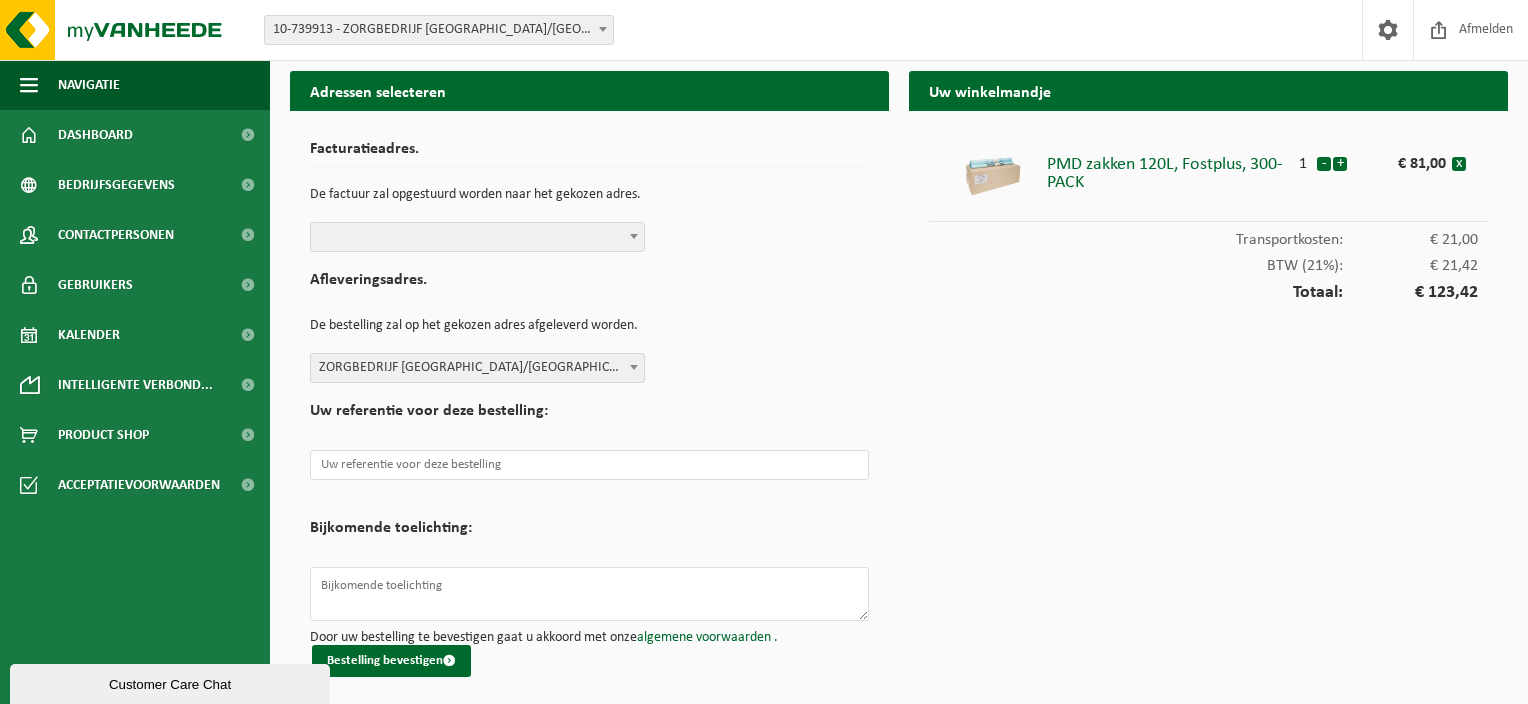 click on "Customer Care Chat" at bounding box center (170, 684) 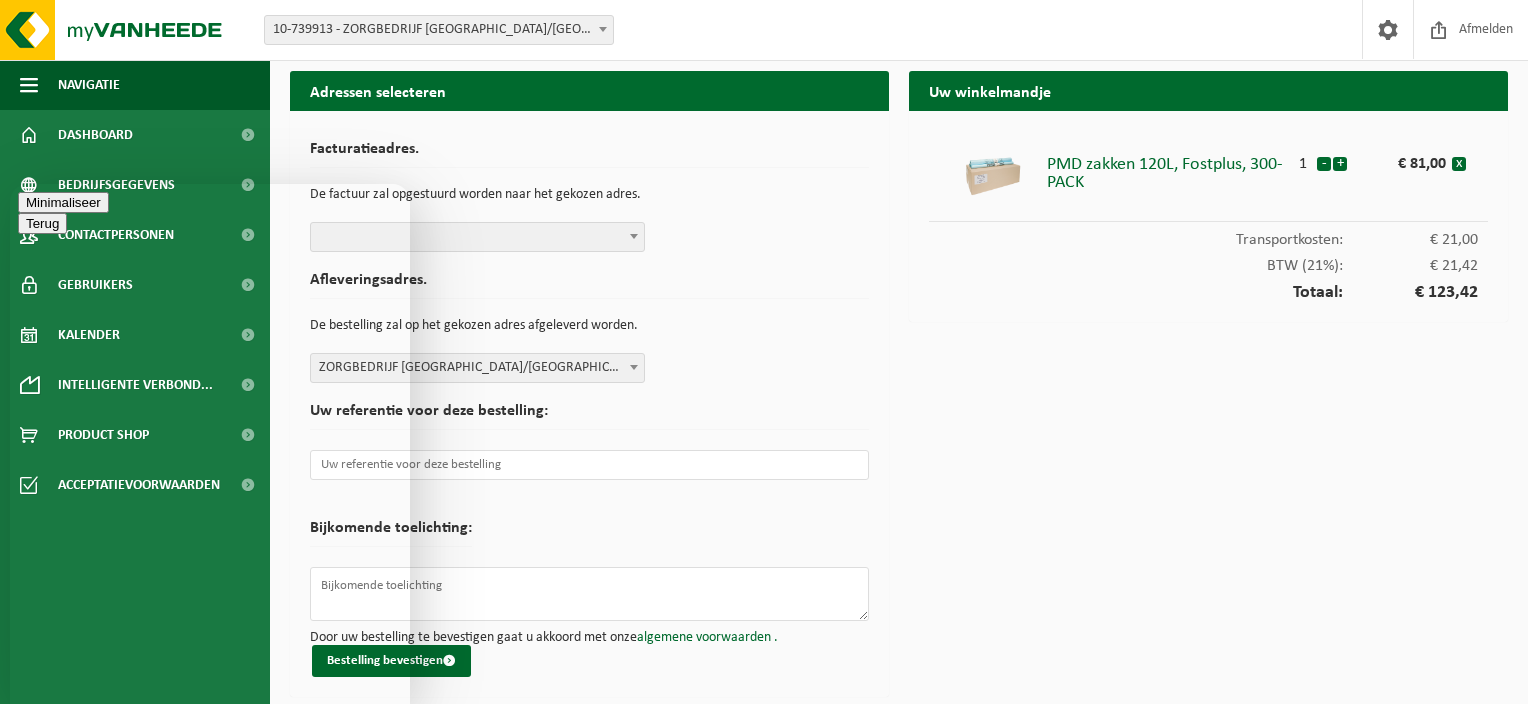 click on "Nieuw gesprek" at bounding box center [210, 813] 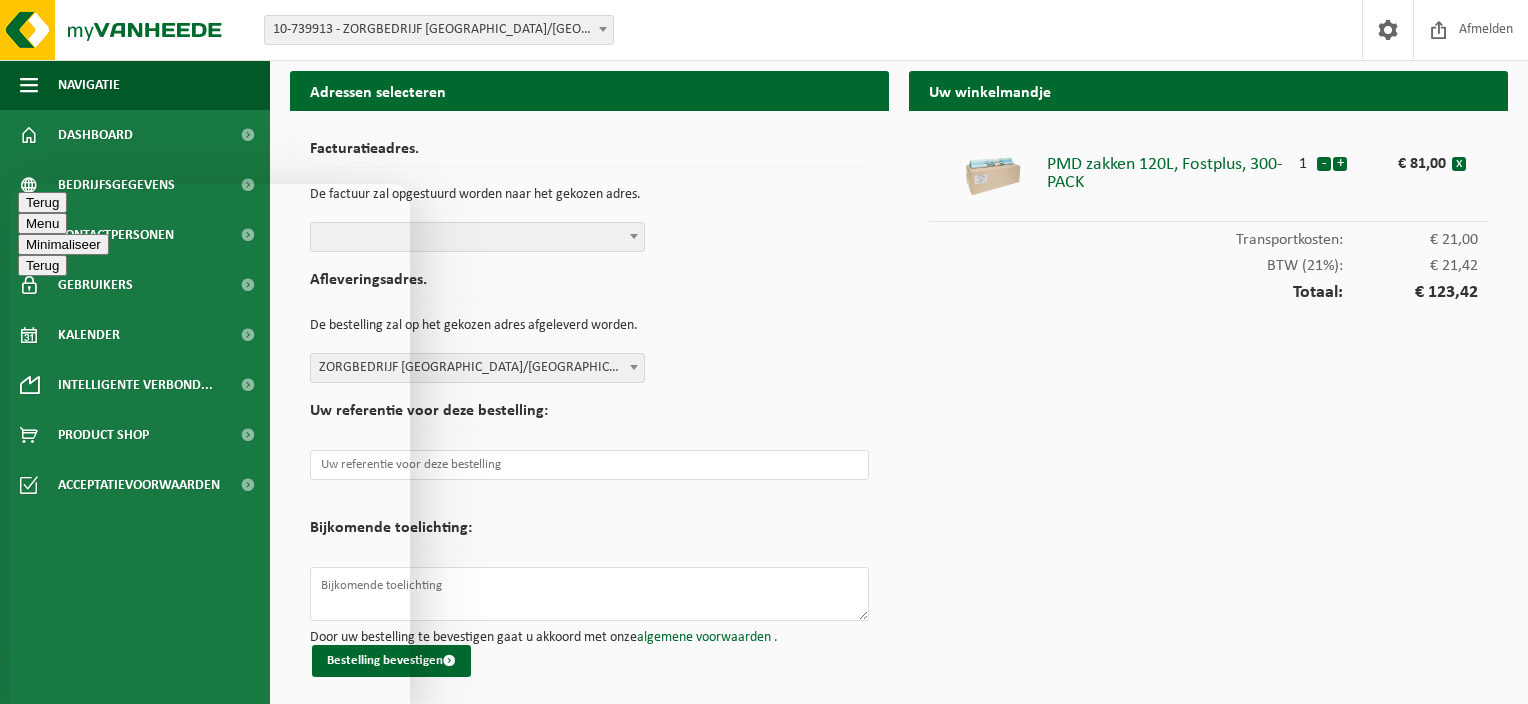 click at bounding box center (10, 184) 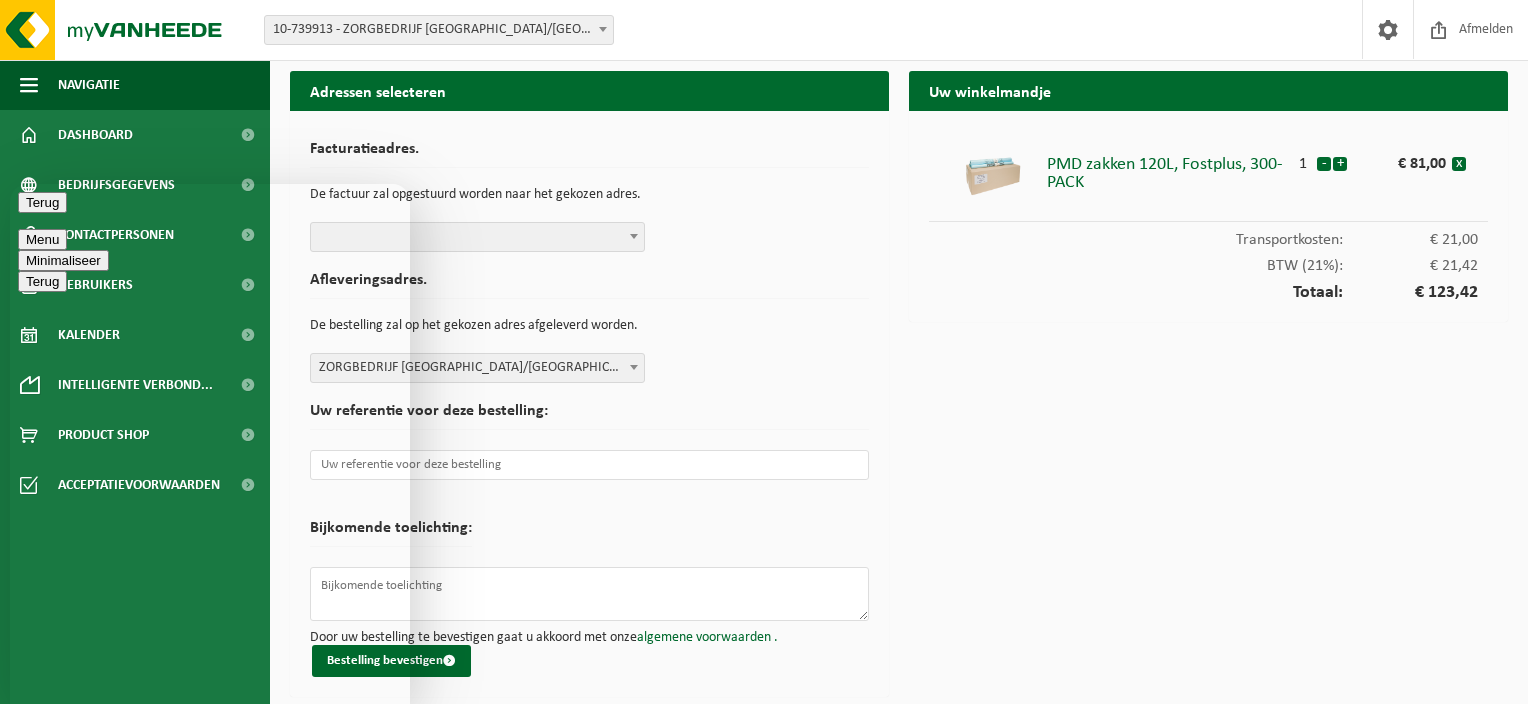 scroll, scrollTop: 0, scrollLeft: 0, axis: both 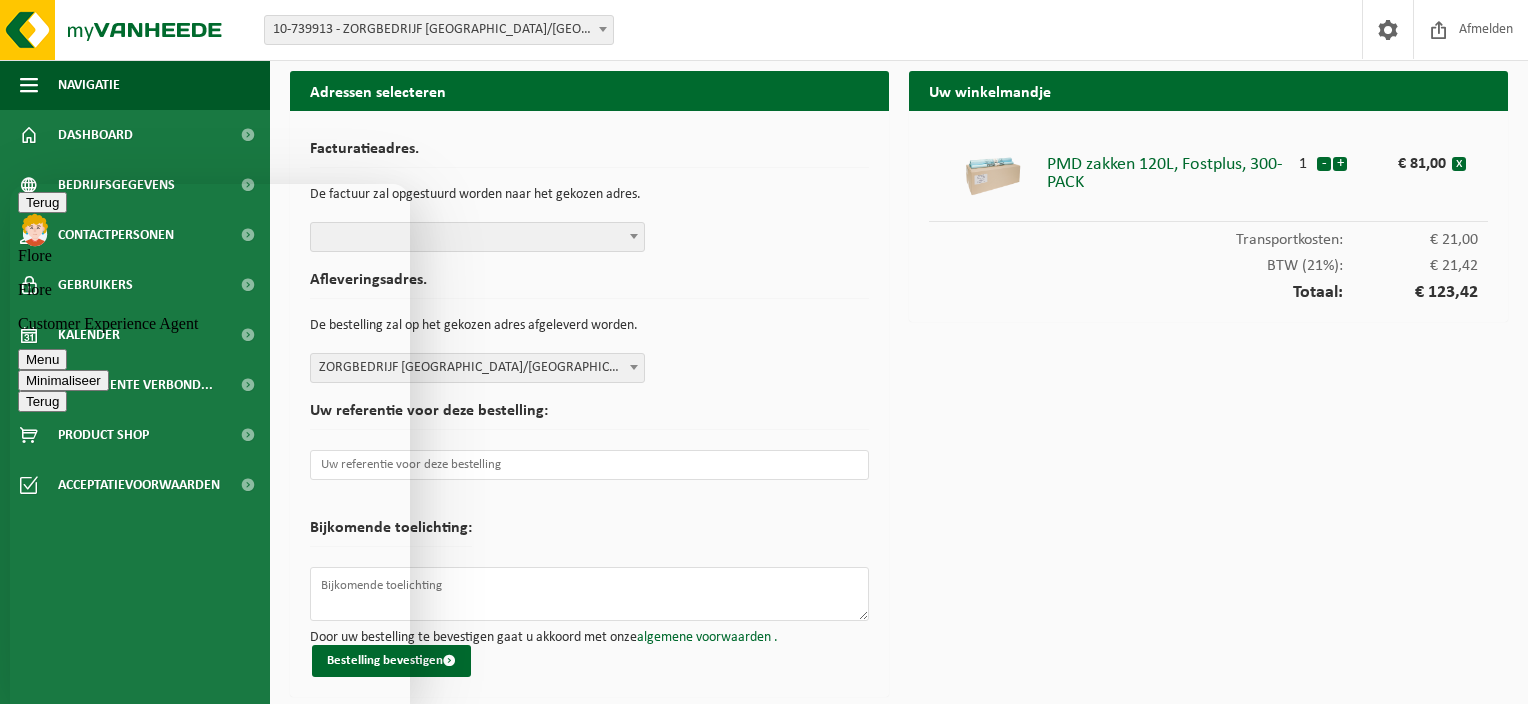 type on "mijn bestelling via de webshop wil niet bevestigen" 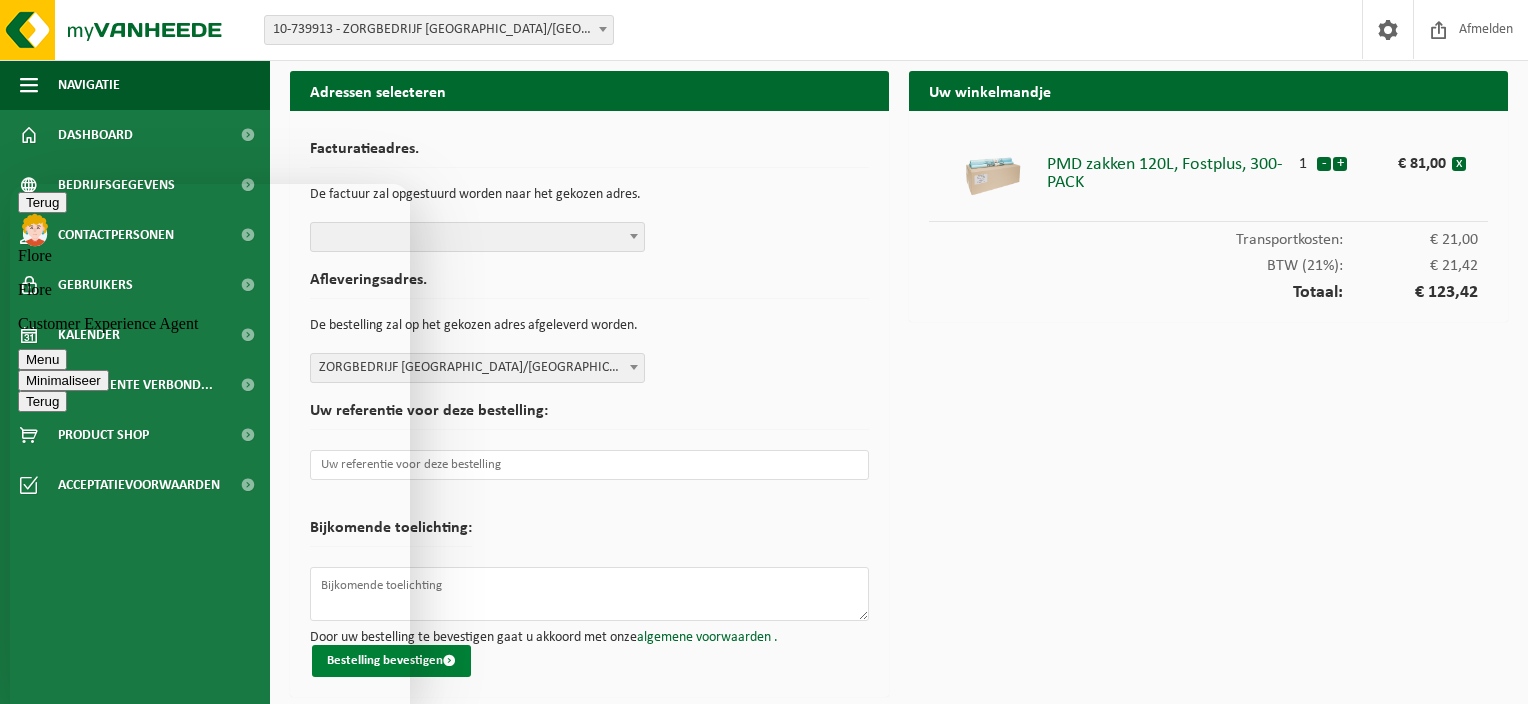 click on "Bestelling bevestigen" at bounding box center [391, 661] 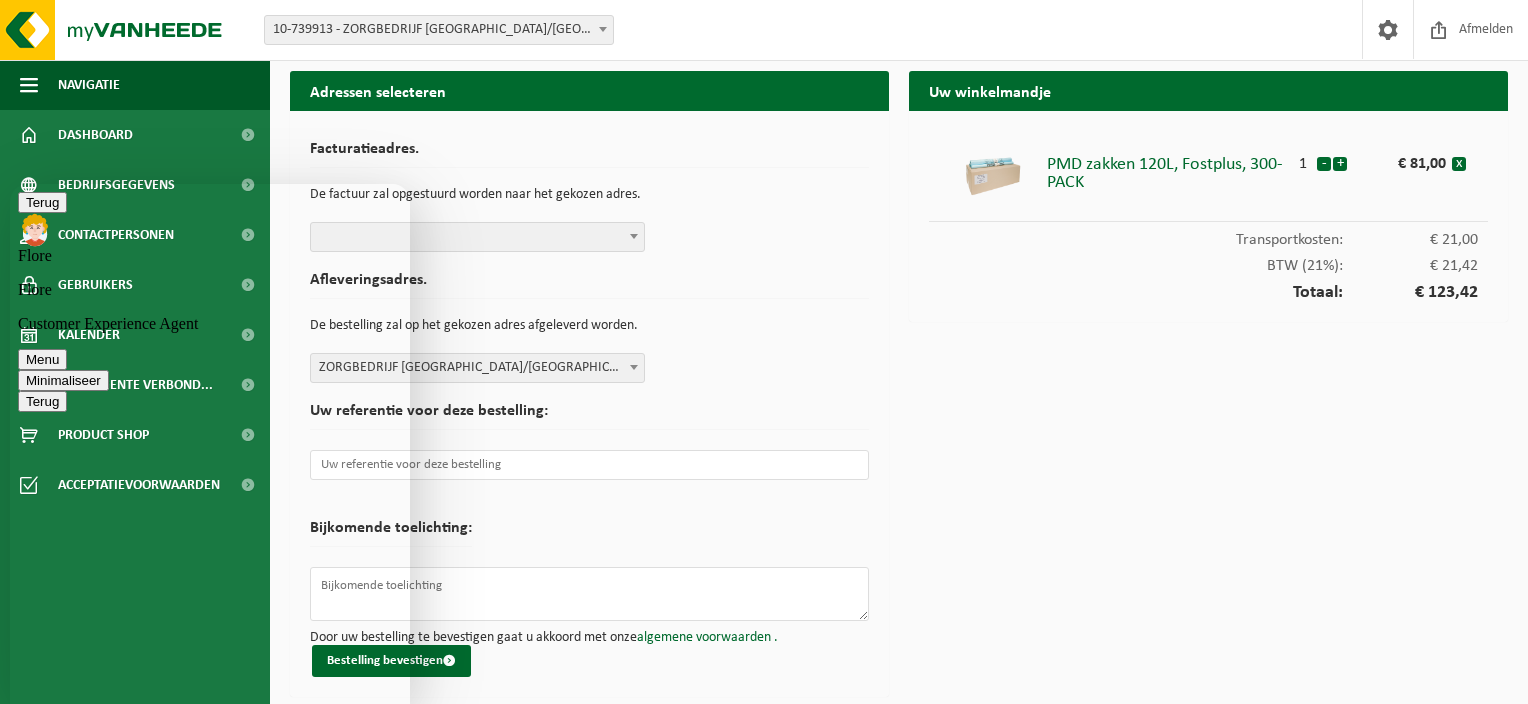 scroll, scrollTop: 262, scrollLeft: 0, axis: vertical 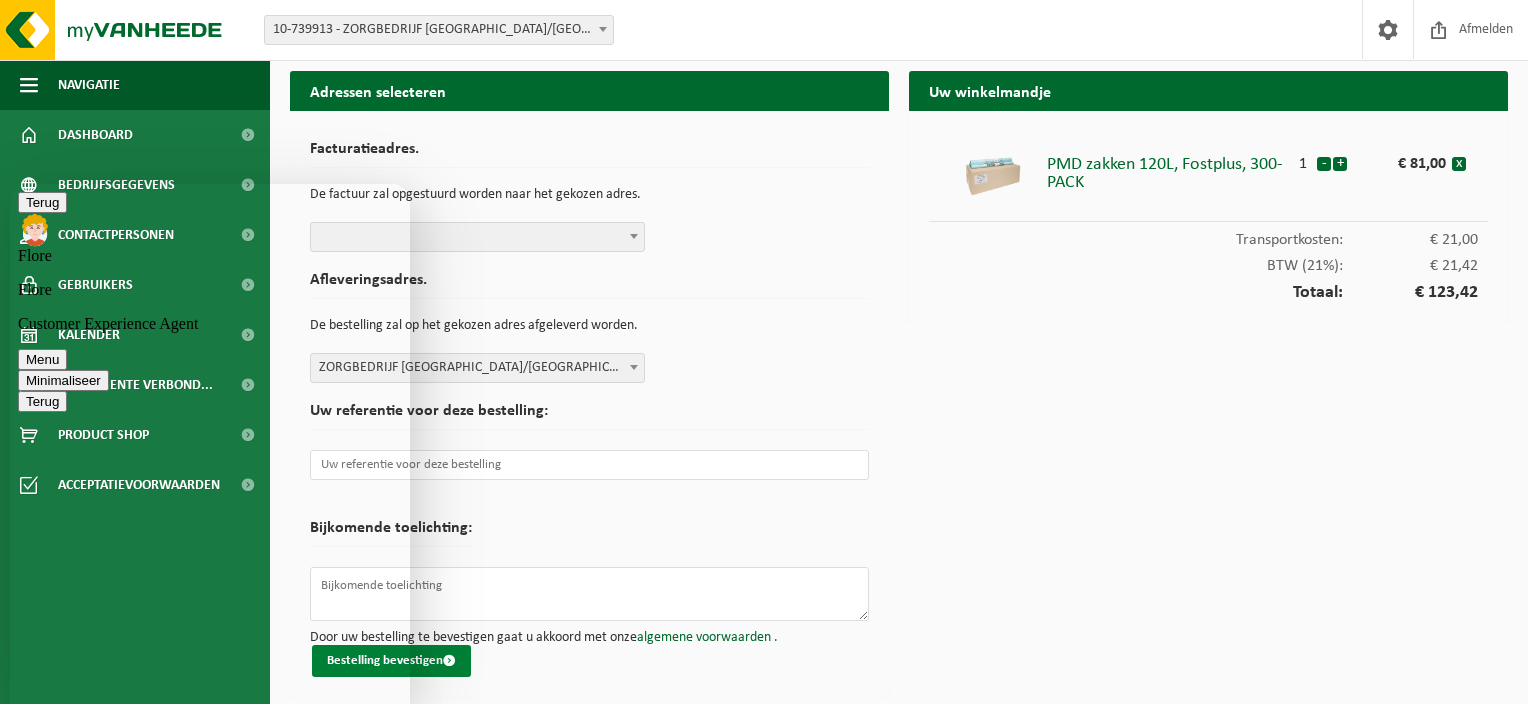 click at bounding box center (449, 660) 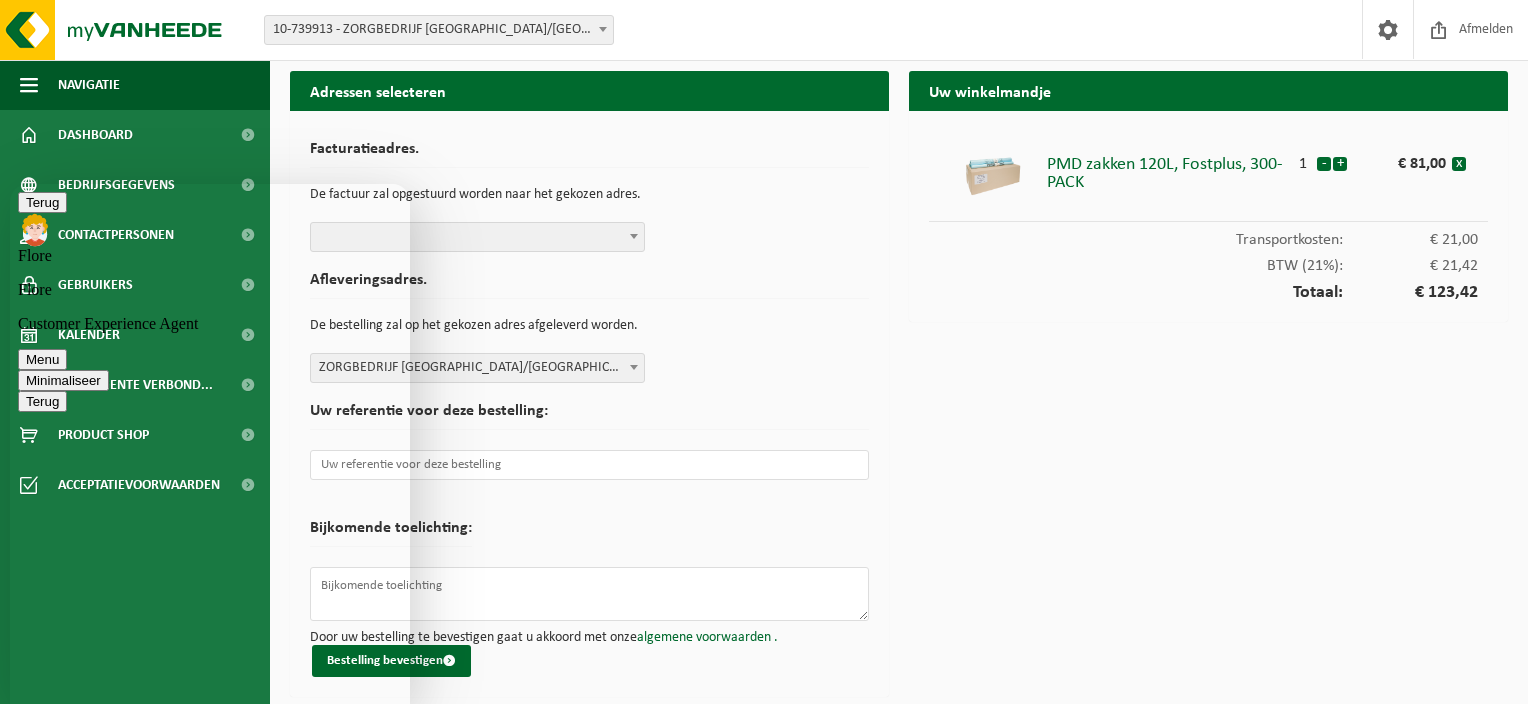 click on "ik vraag nu telkens via mail mijn bestelling aan" at bounding box center [10, 184] 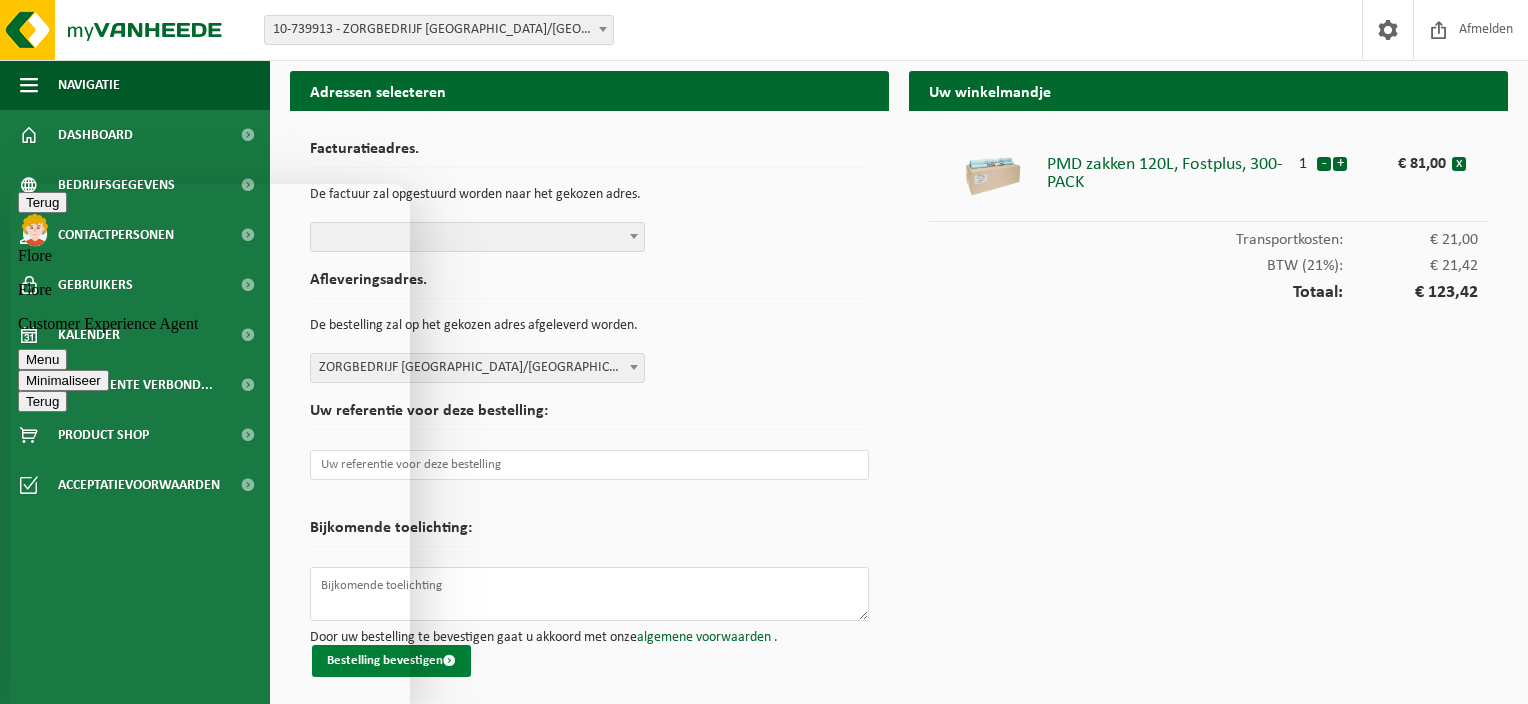 click on "Bestelling bevestigen" at bounding box center (391, 661) 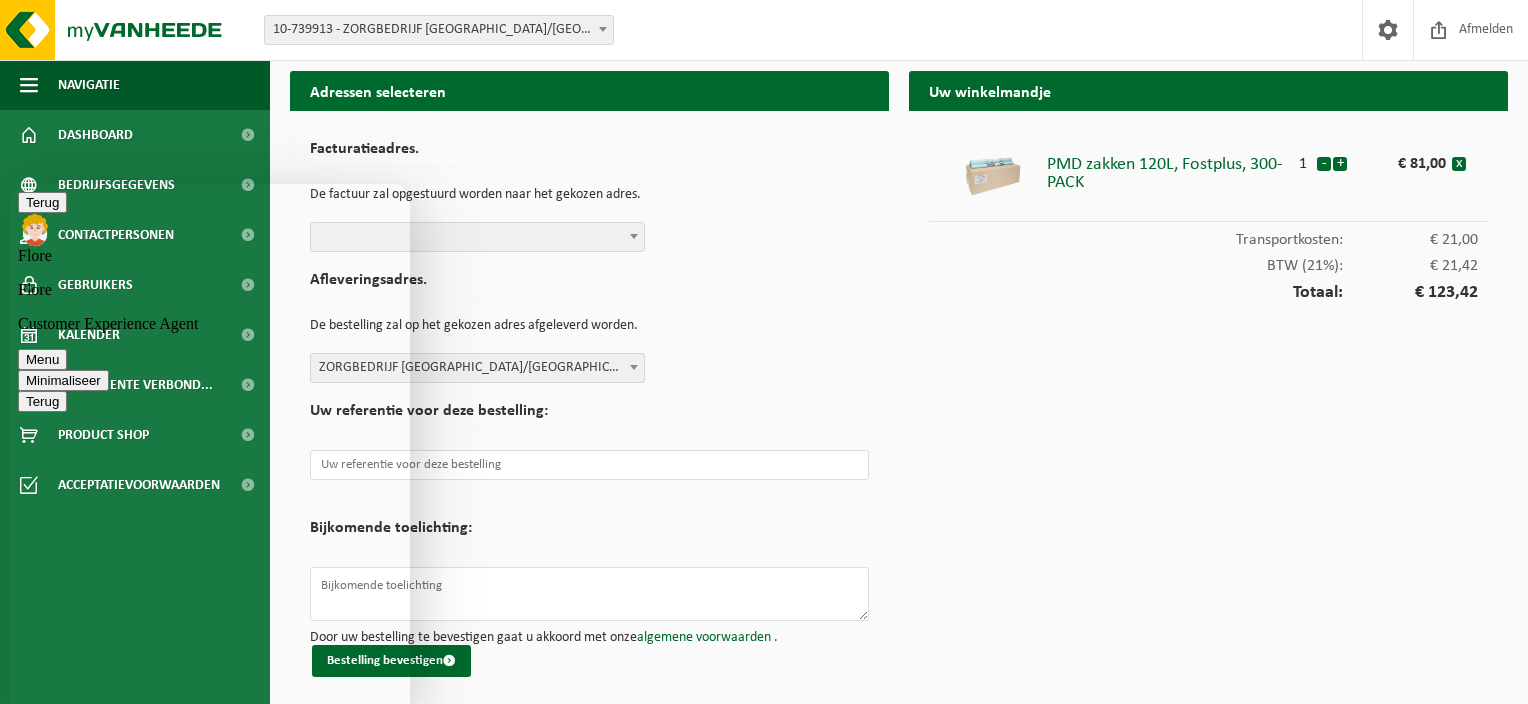 scroll, scrollTop: 419, scrollLeft: 0, axis: vertical 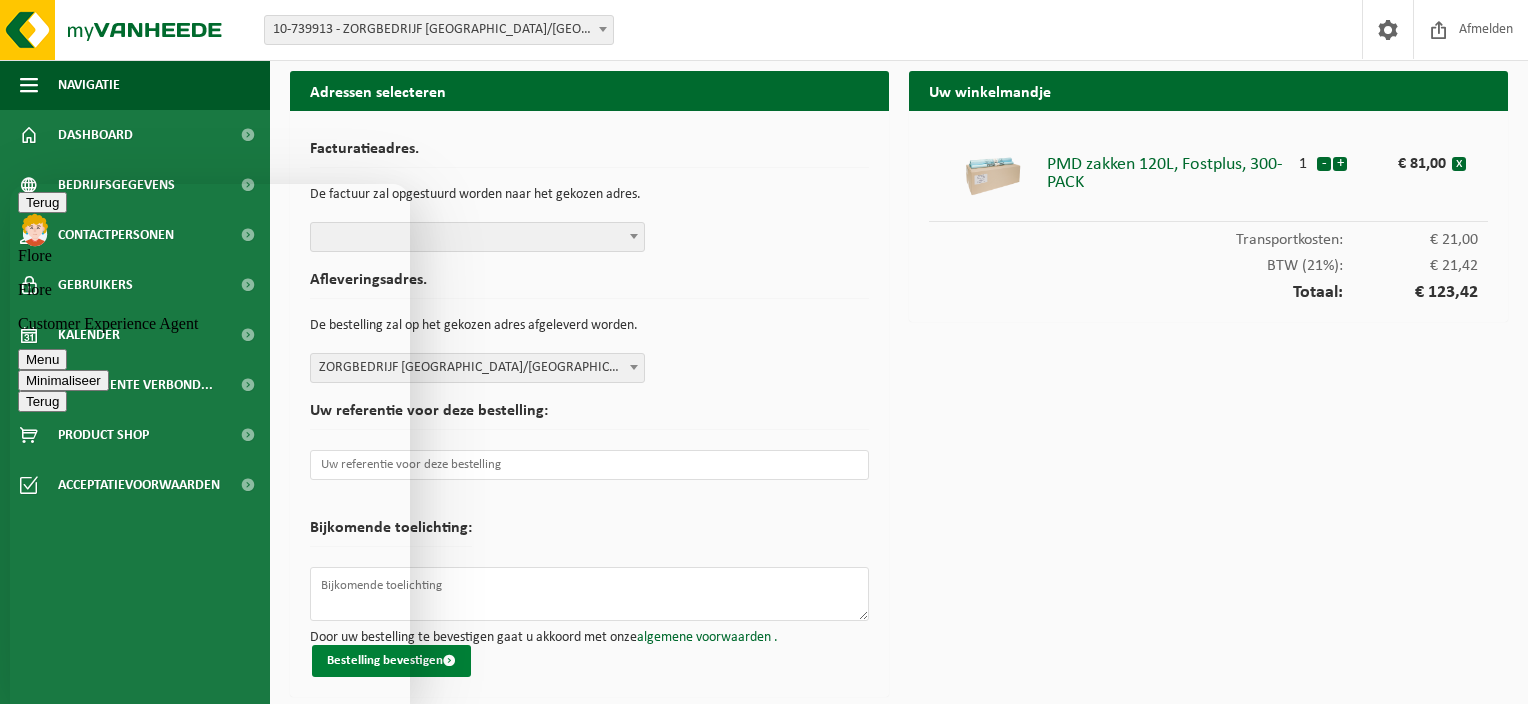 click at bounding box center (449, 660) 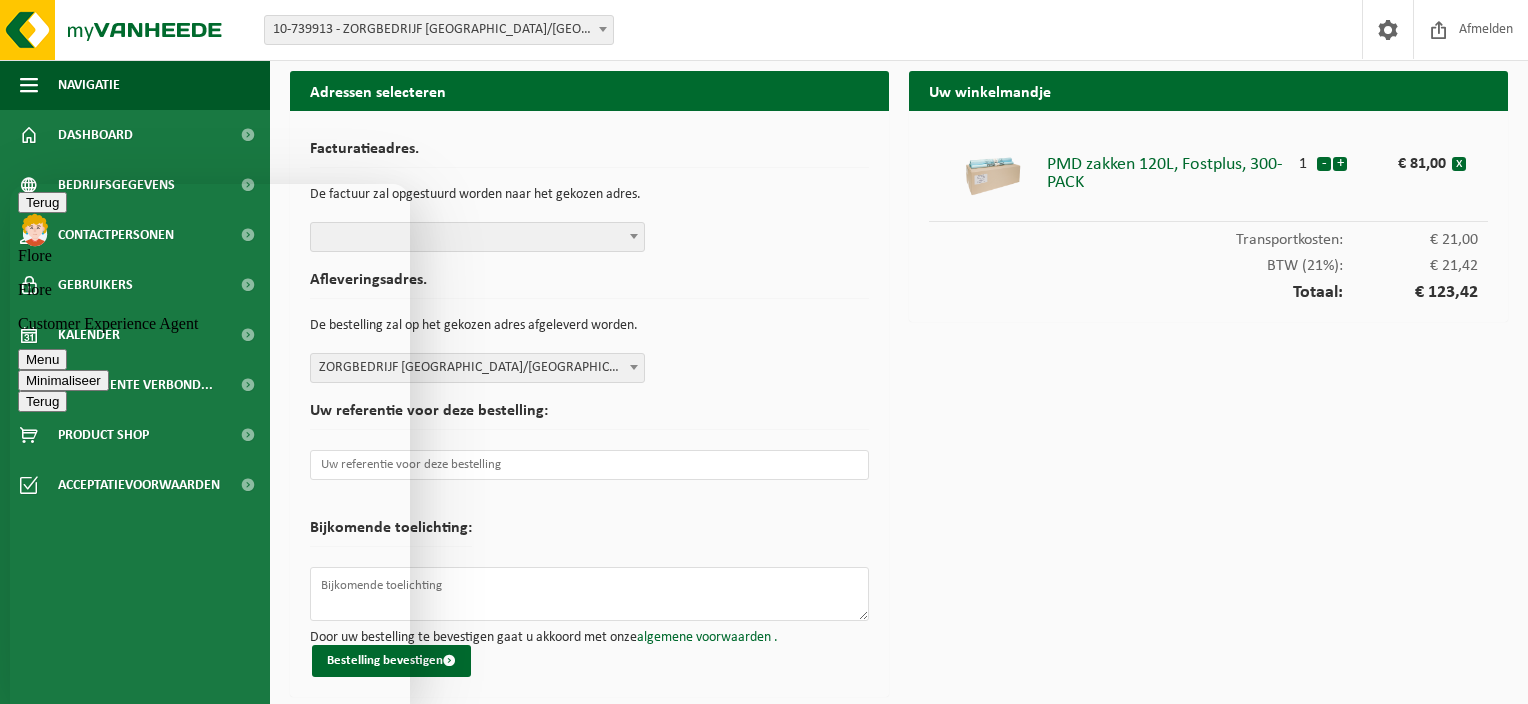scroll, scrollTop: 771, scrollLeft: 0, axis: vertical 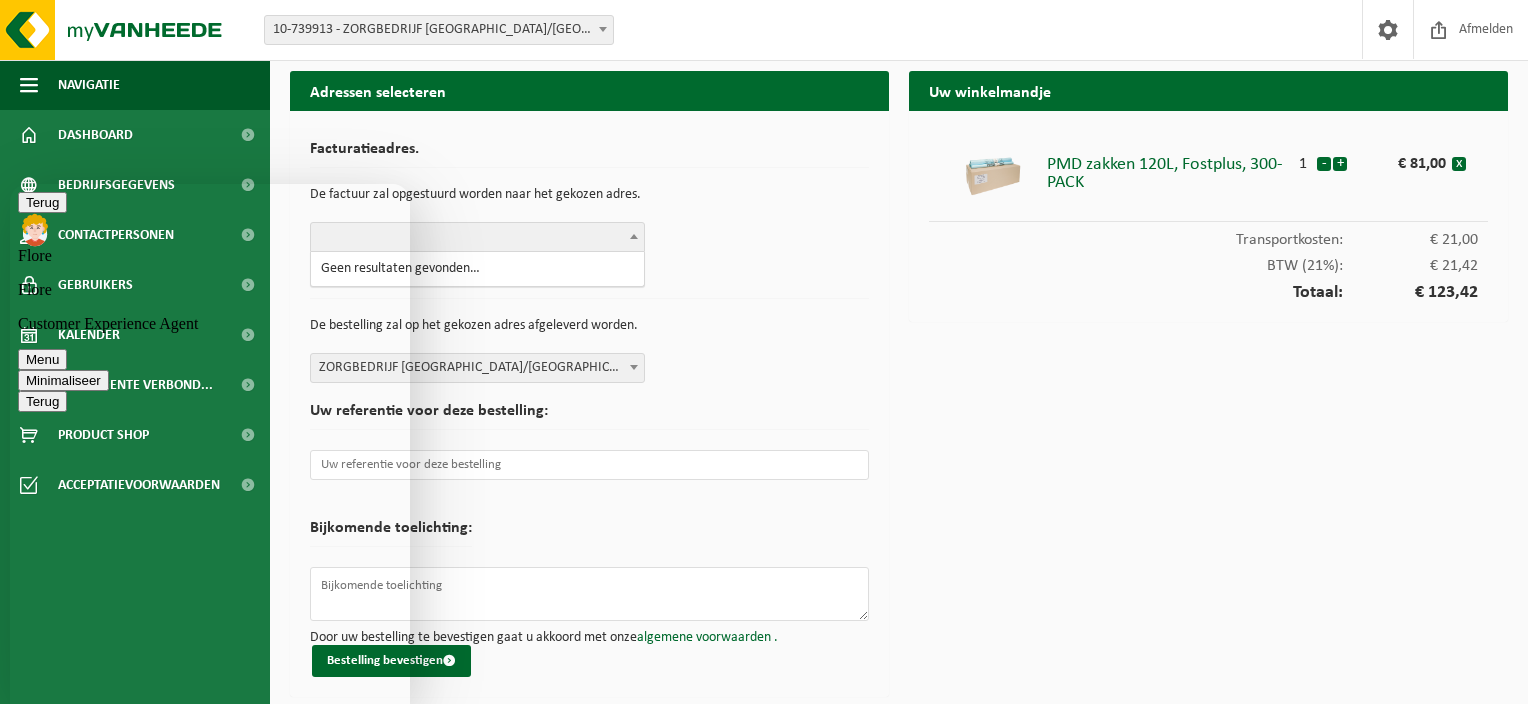 click on "Geen resultaten gevonden…" at bounding box center [477, 269] 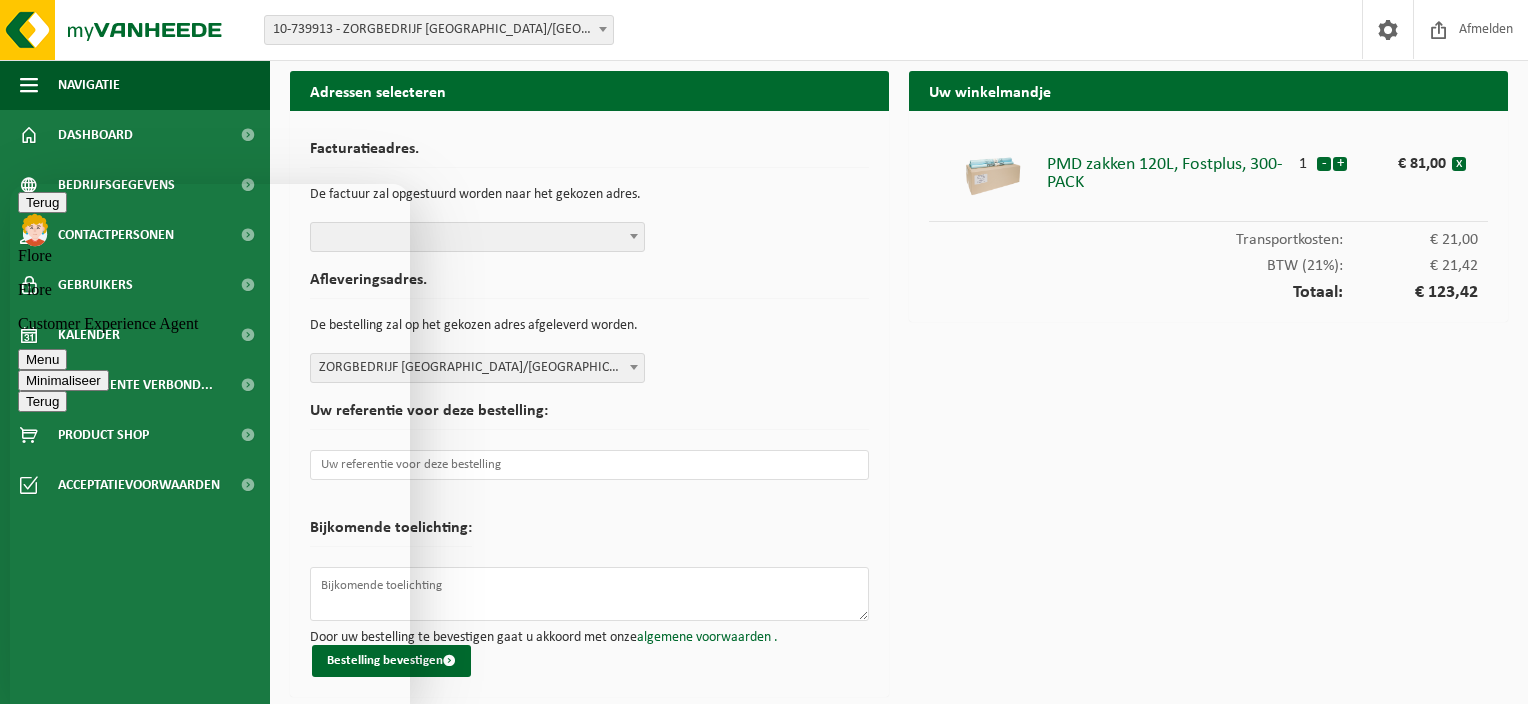 click at bounding box center [477, 237] 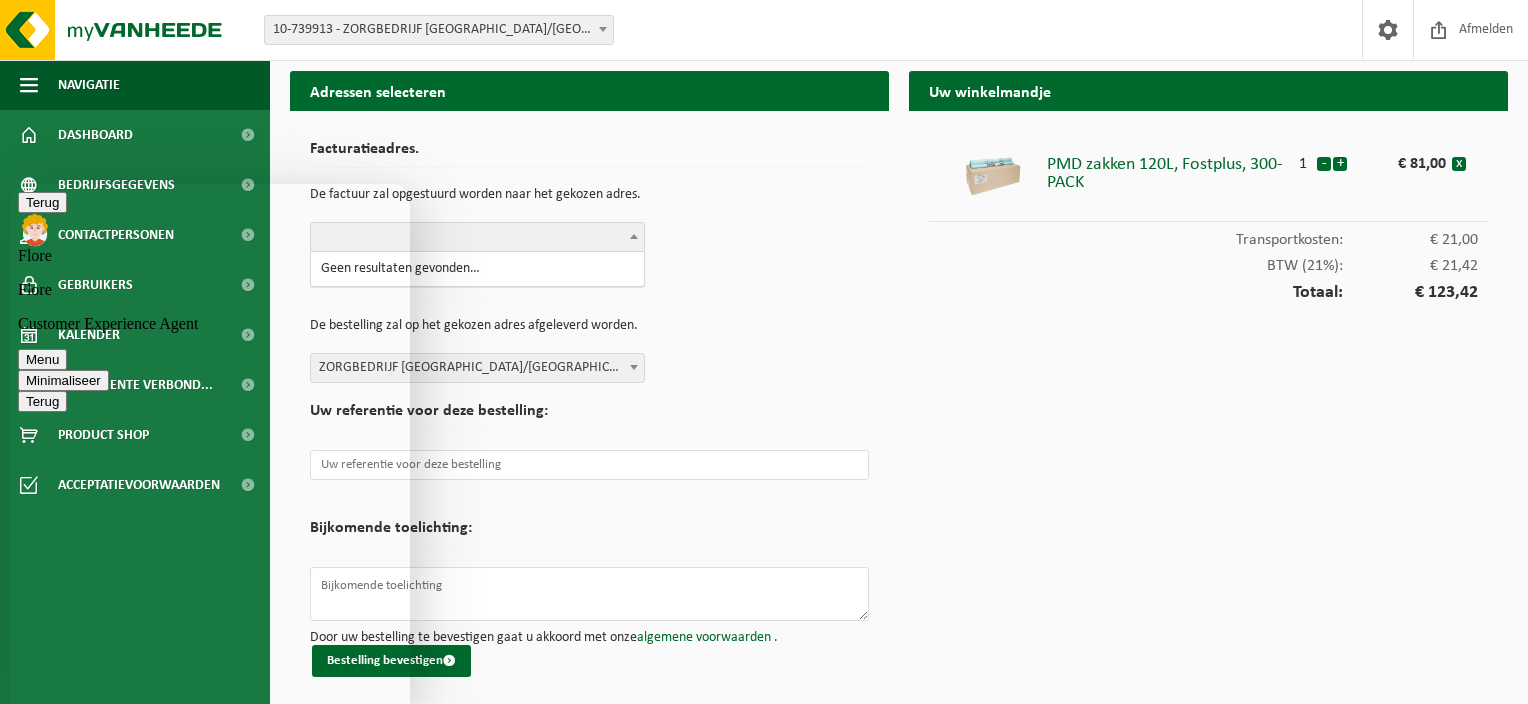 click on "Geen resultaten gevonden…" at bounding box center (477, 269) 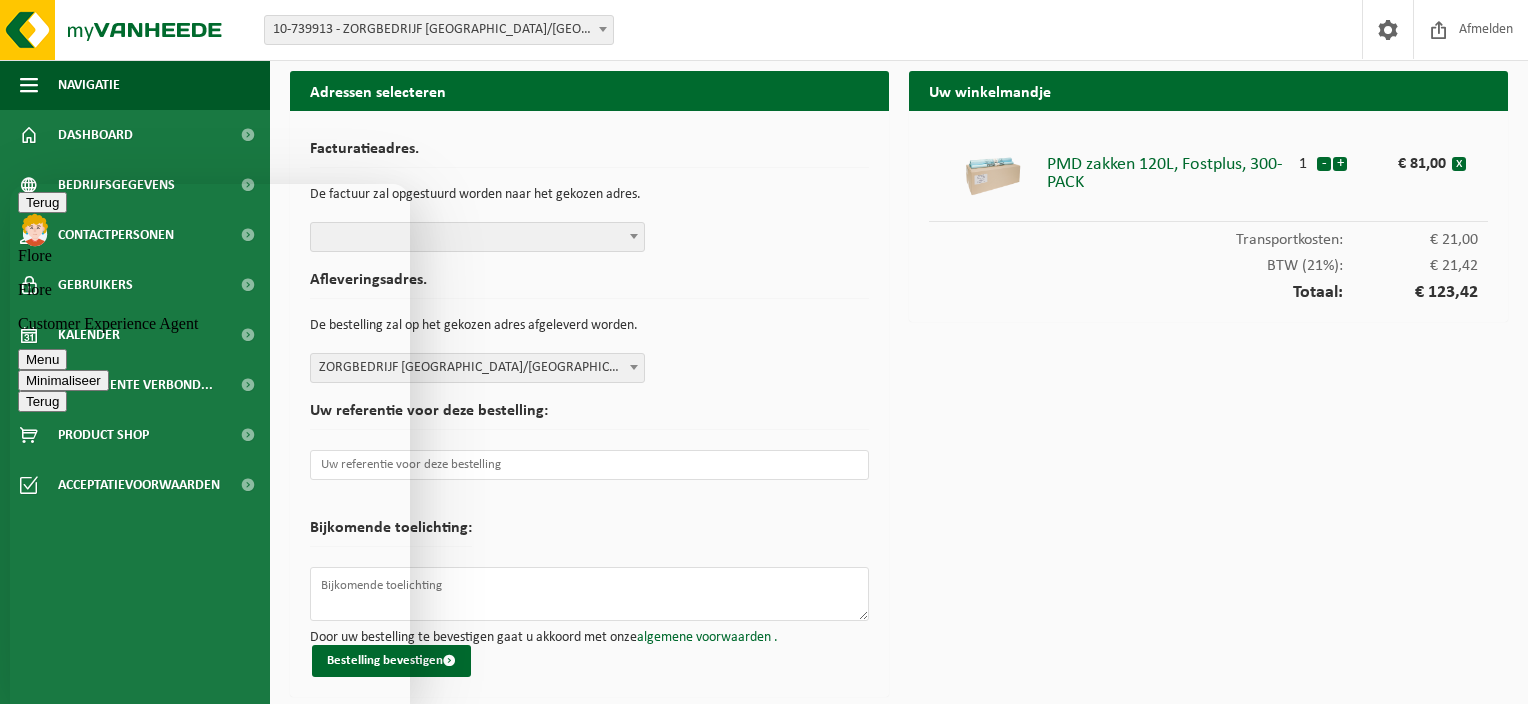 click at bounding box center [477, 237] 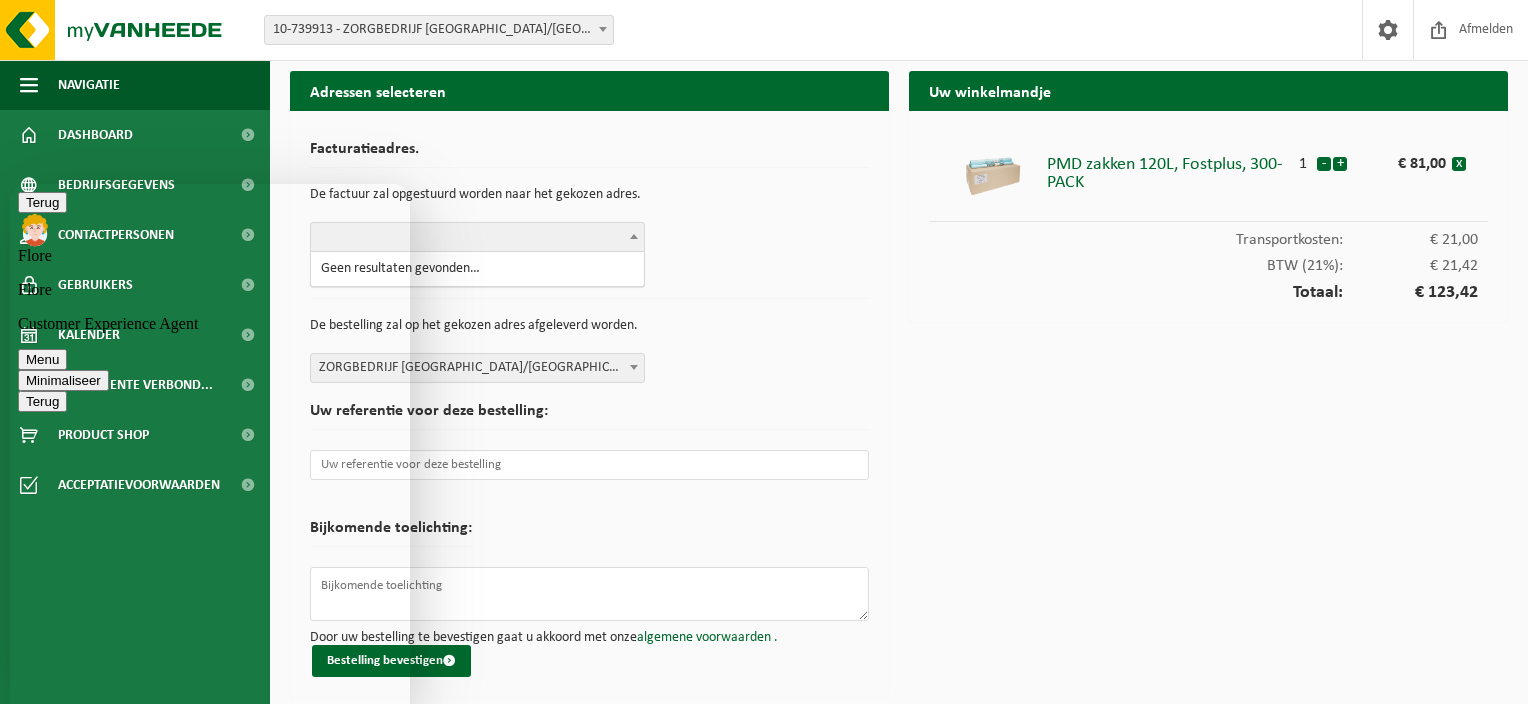 click at bounding box center [477, 237] 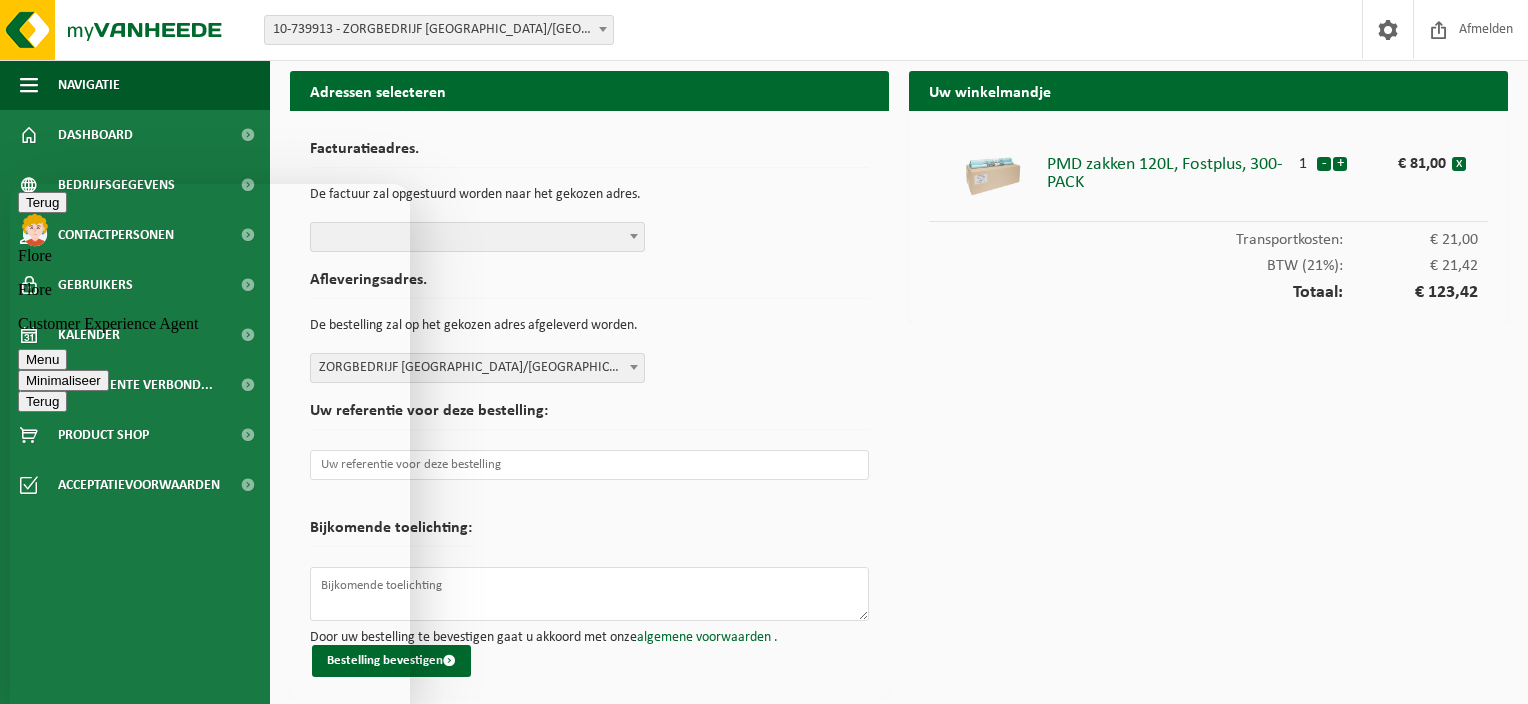 click at bounding box center [477, 237] 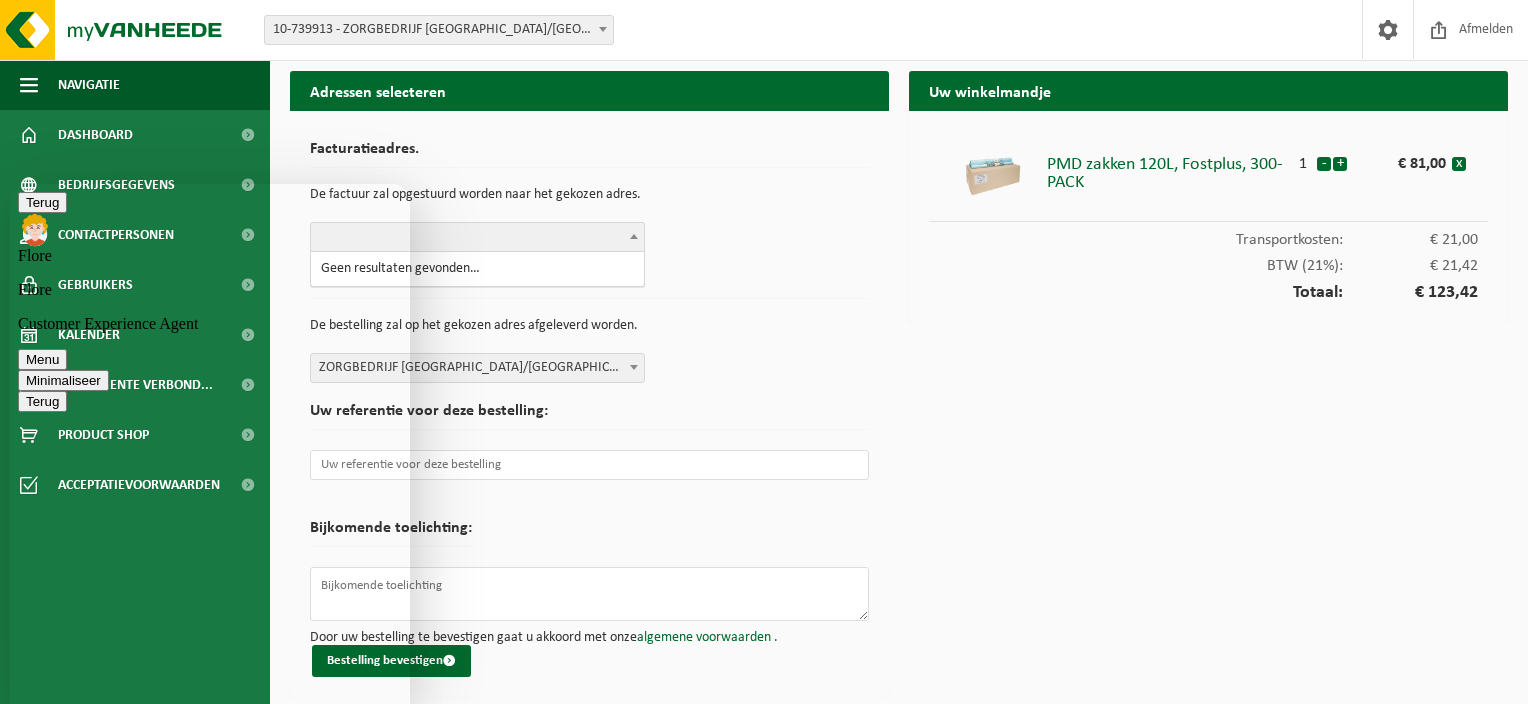 click on "PMD zakken 120 liter, 300 pack Beoordeel deze chat Upload bestand Emoji invoeren" at bounding box center [10, 184] 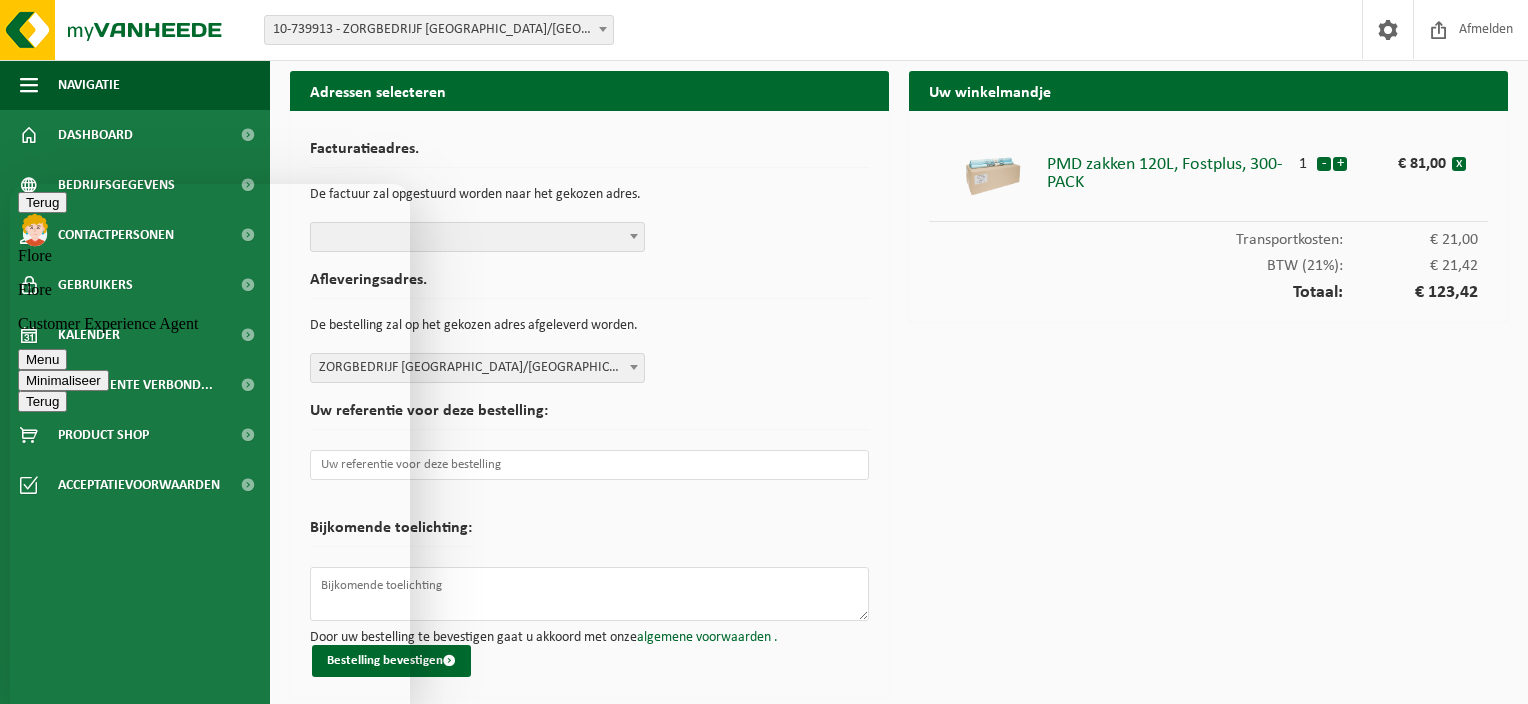 click at bounding box center (477, 237) 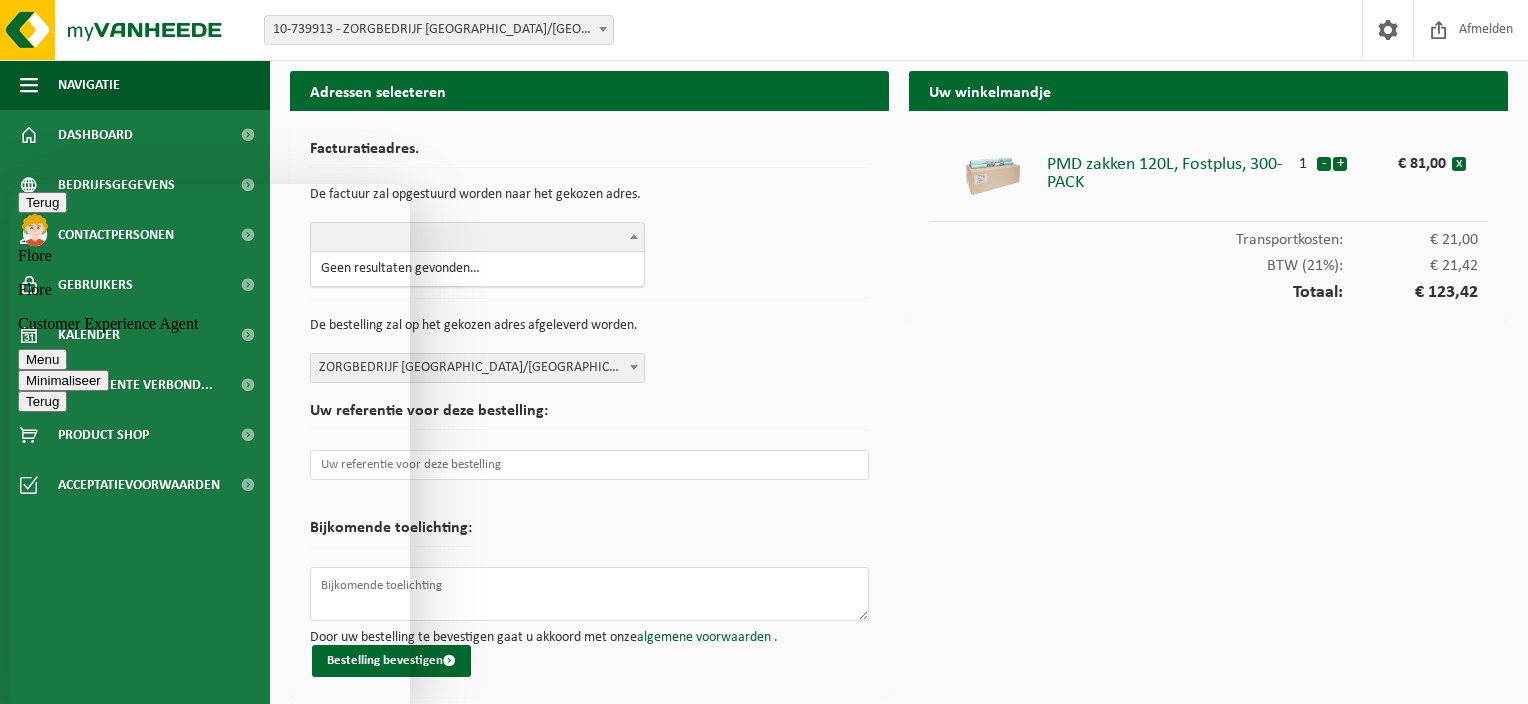 click on "Geen resultaten gevonden…" at bounding box center [477, 269] 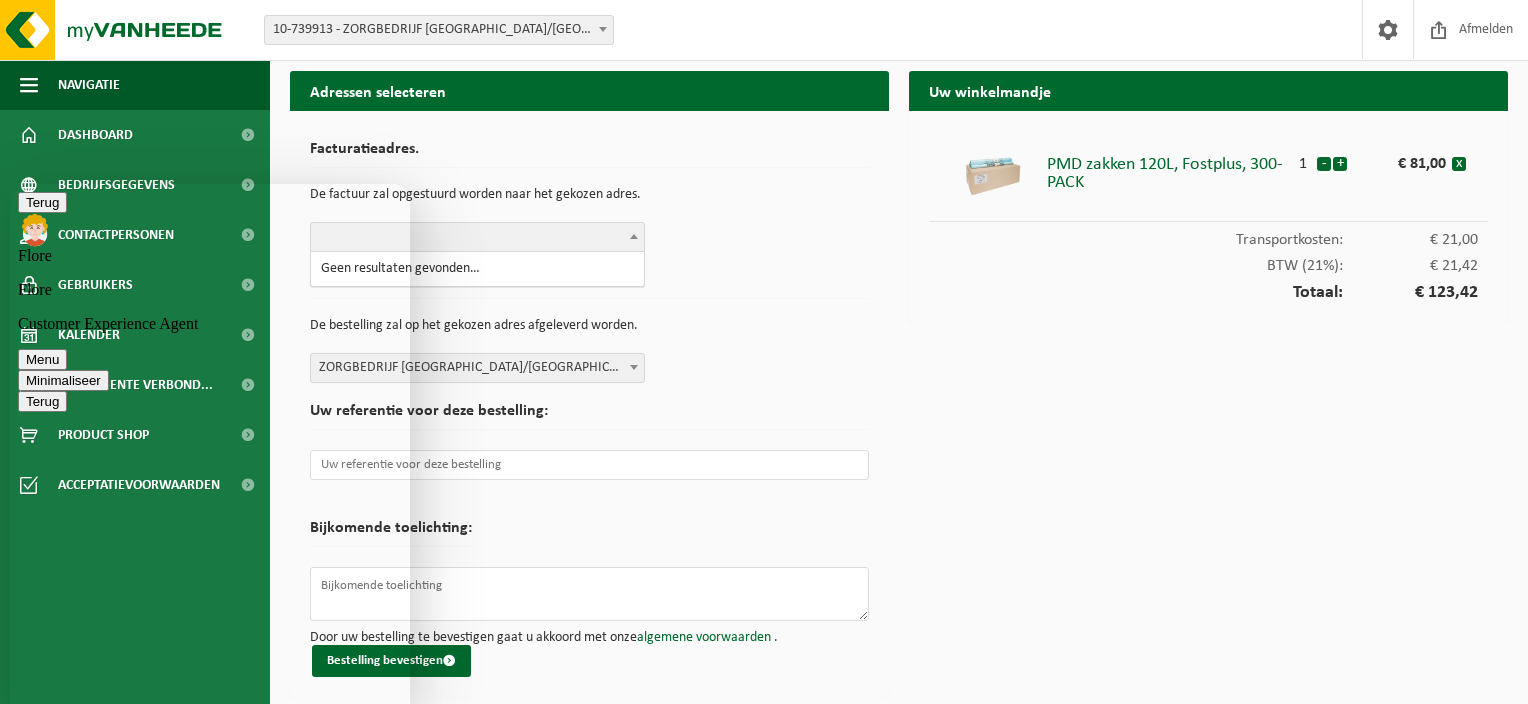 click on "Afleveringsadres." at bounding box center [589, 285] 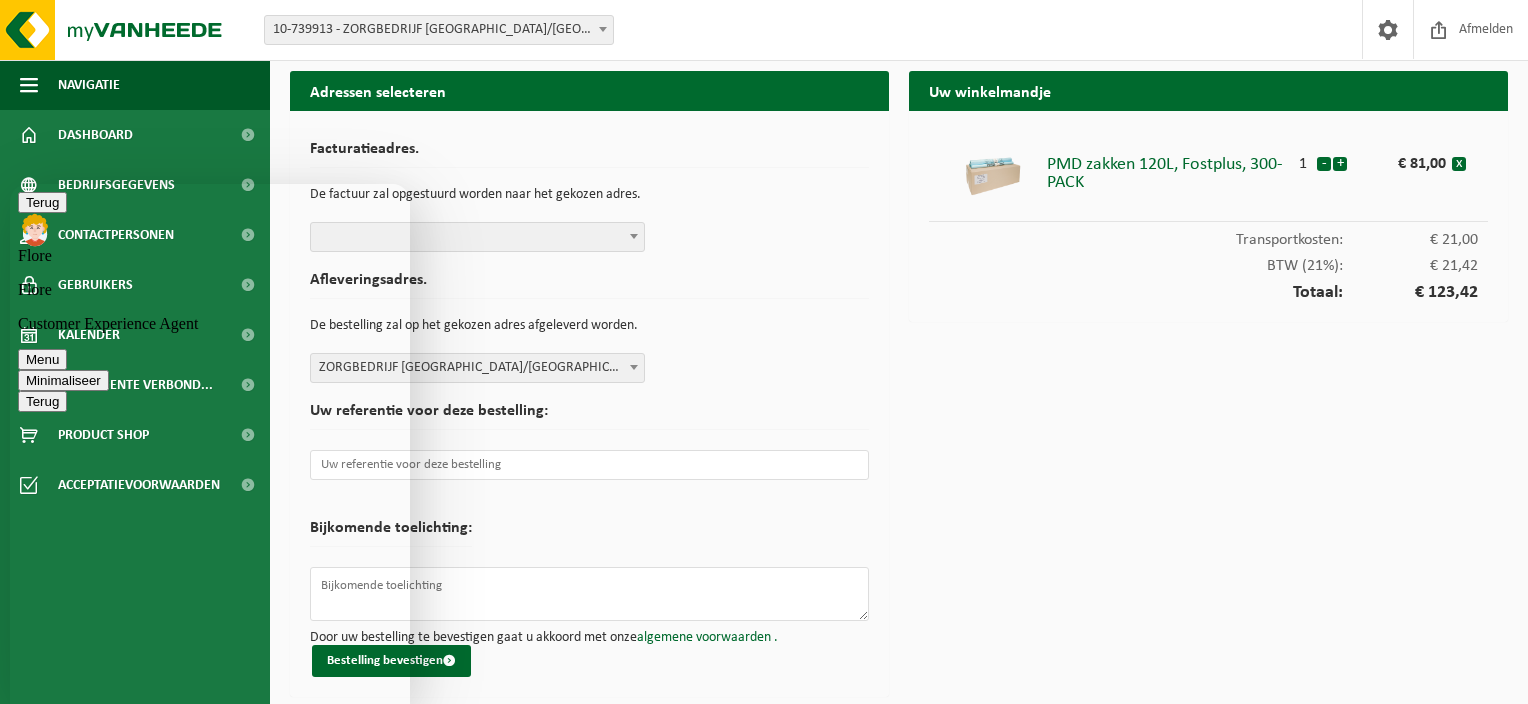 click at bounding box center (634, 236) 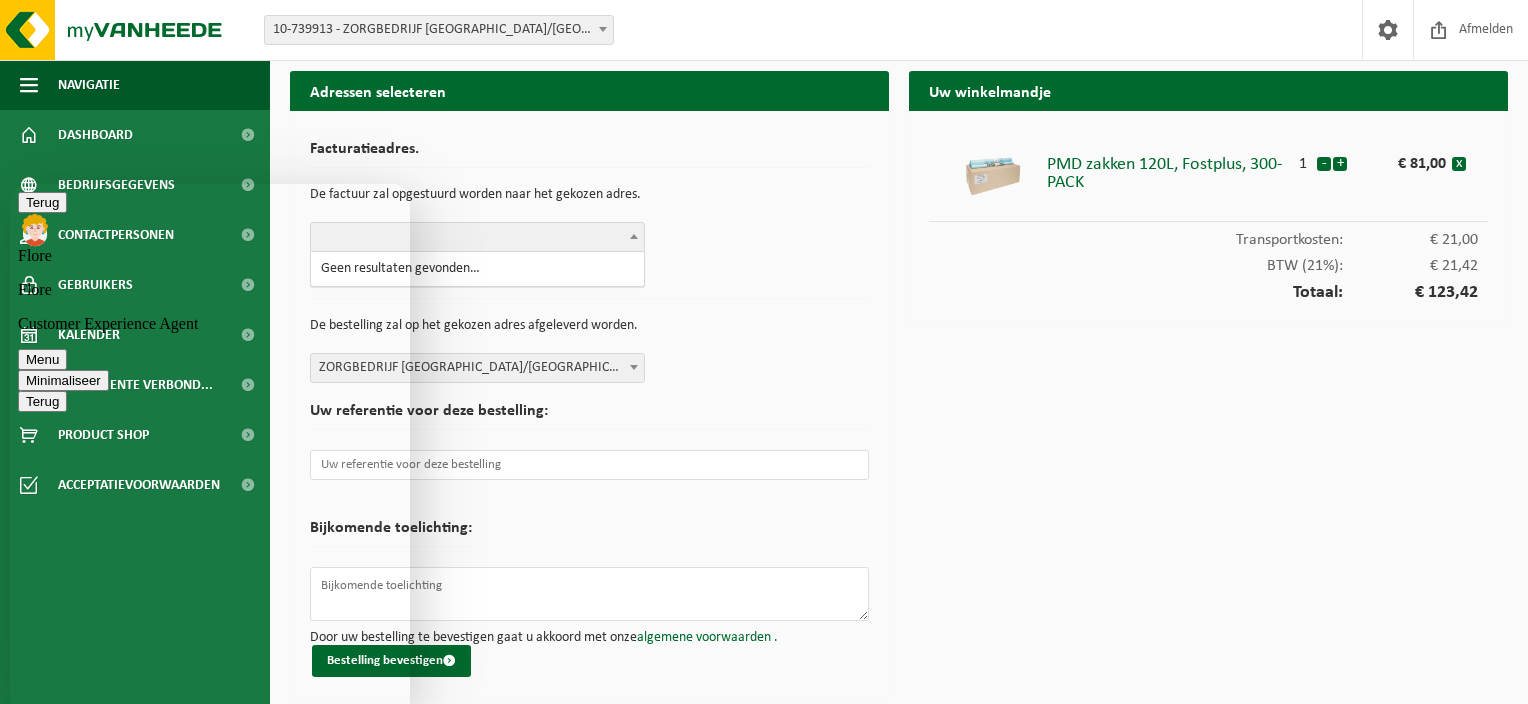 click on "Geen resultaten gevonden…" at bounding box center (477, 269) 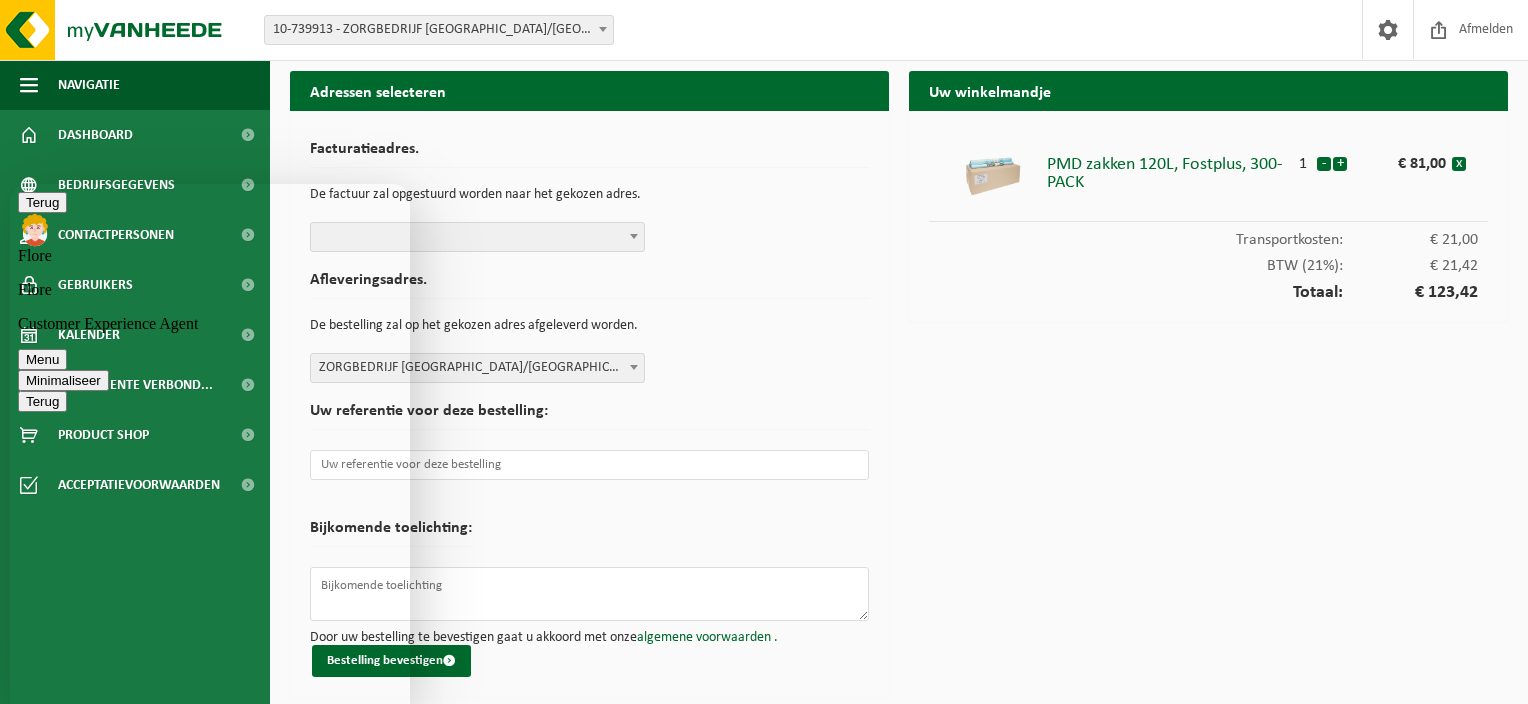 click at bounding box center [477, 237] 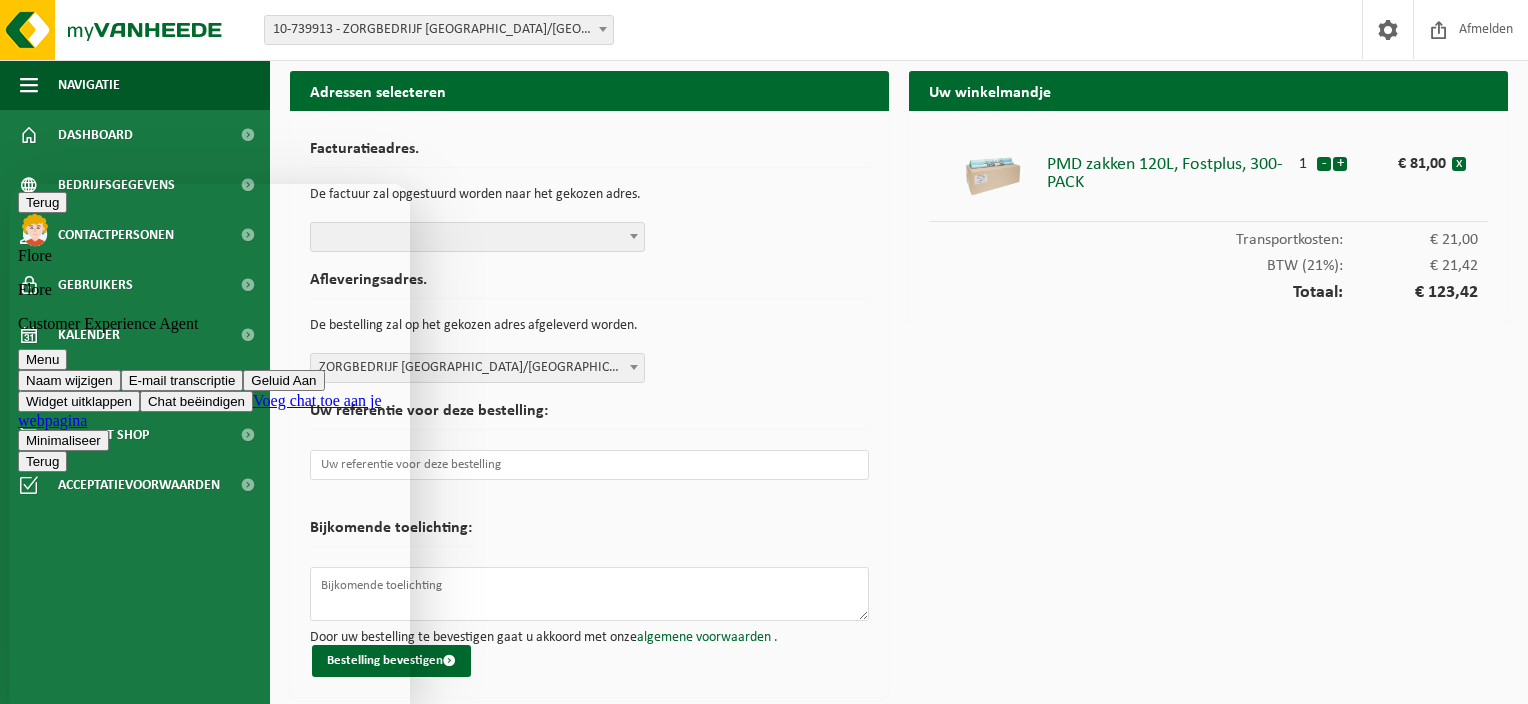 click on "De factuur zal opgestuurd worden naar het gekozen adres." at bounding box center (589, 195) 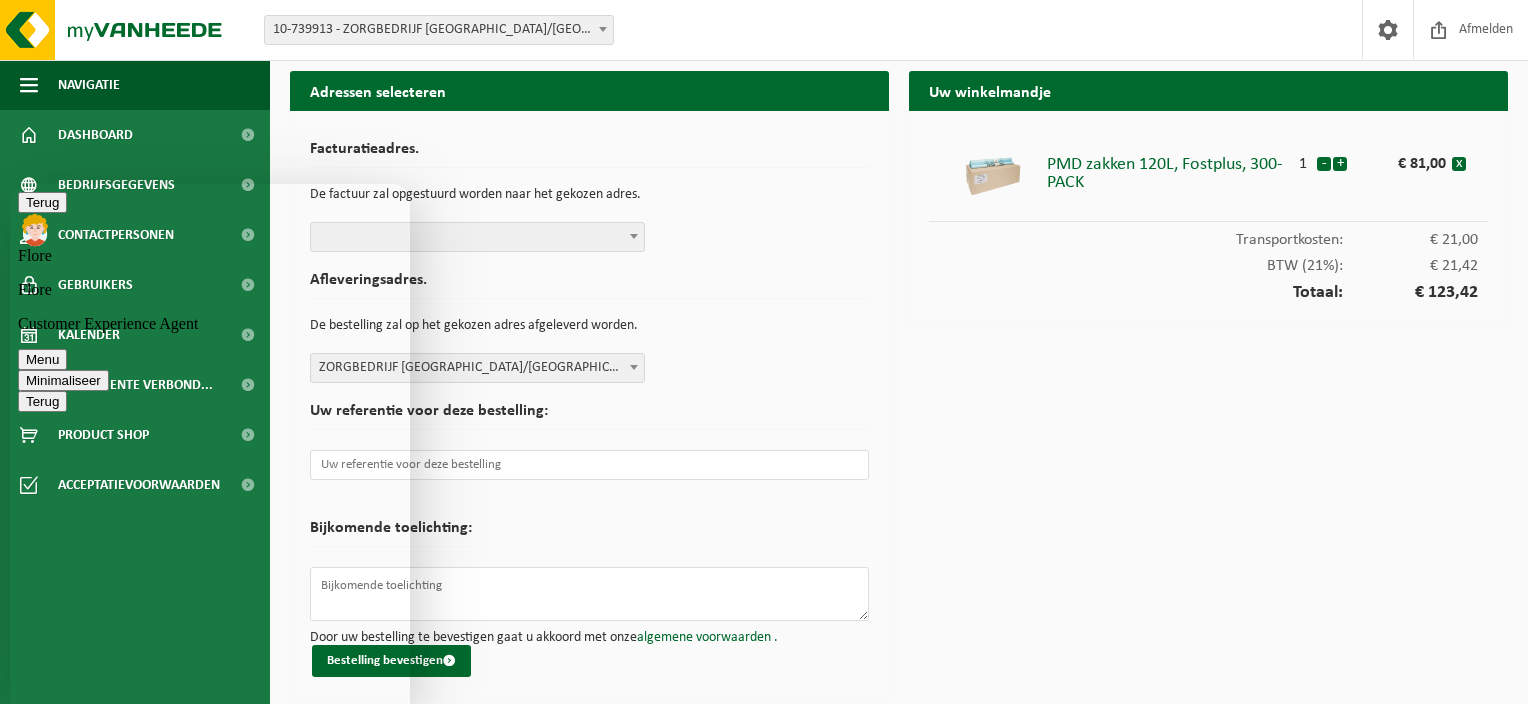 drag, startPoint x: 189, startPoint y: 197, endPoint x: 264, endPoint y: 199, distance: 75.026665 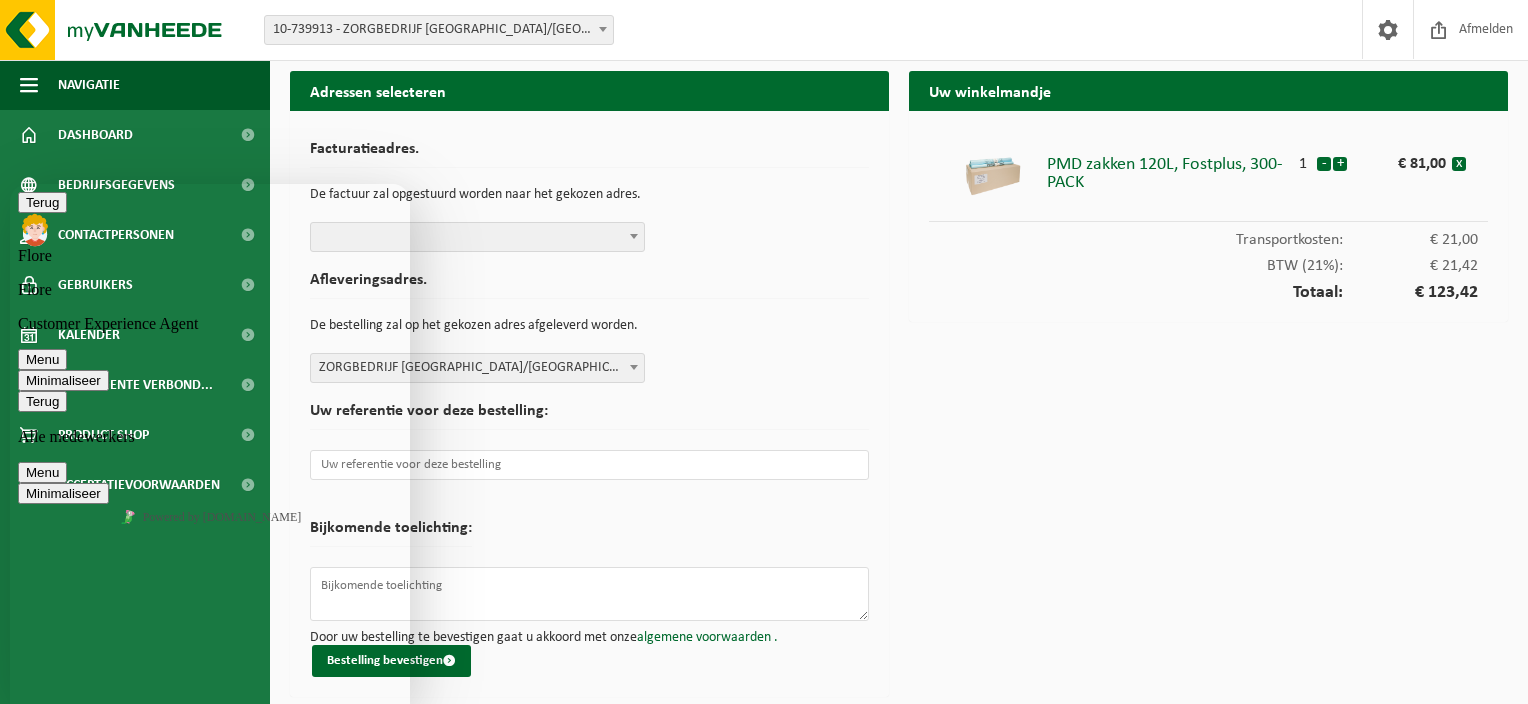 scroll, scrollTop: 810, scrollLeft: 0, axis: vertical 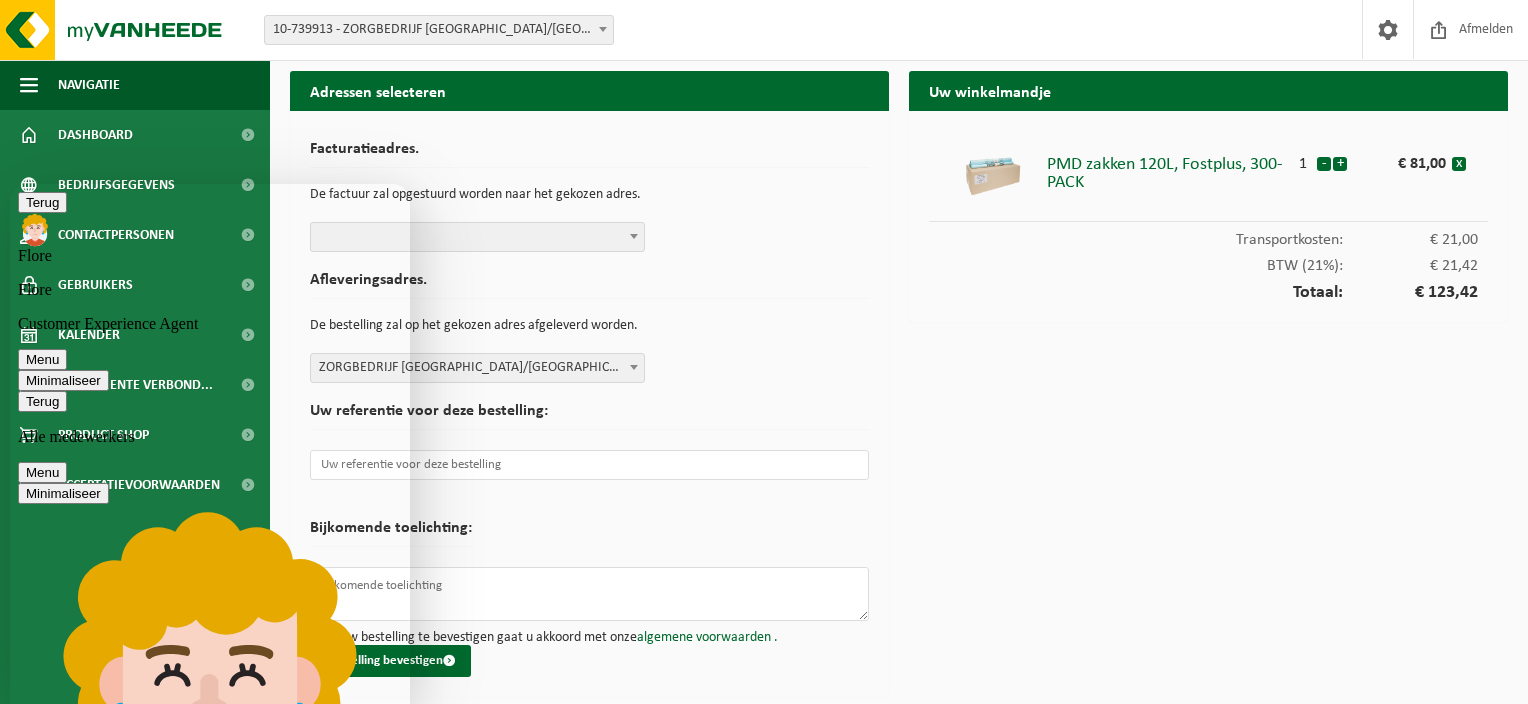 click at bounding box center (26, 401) 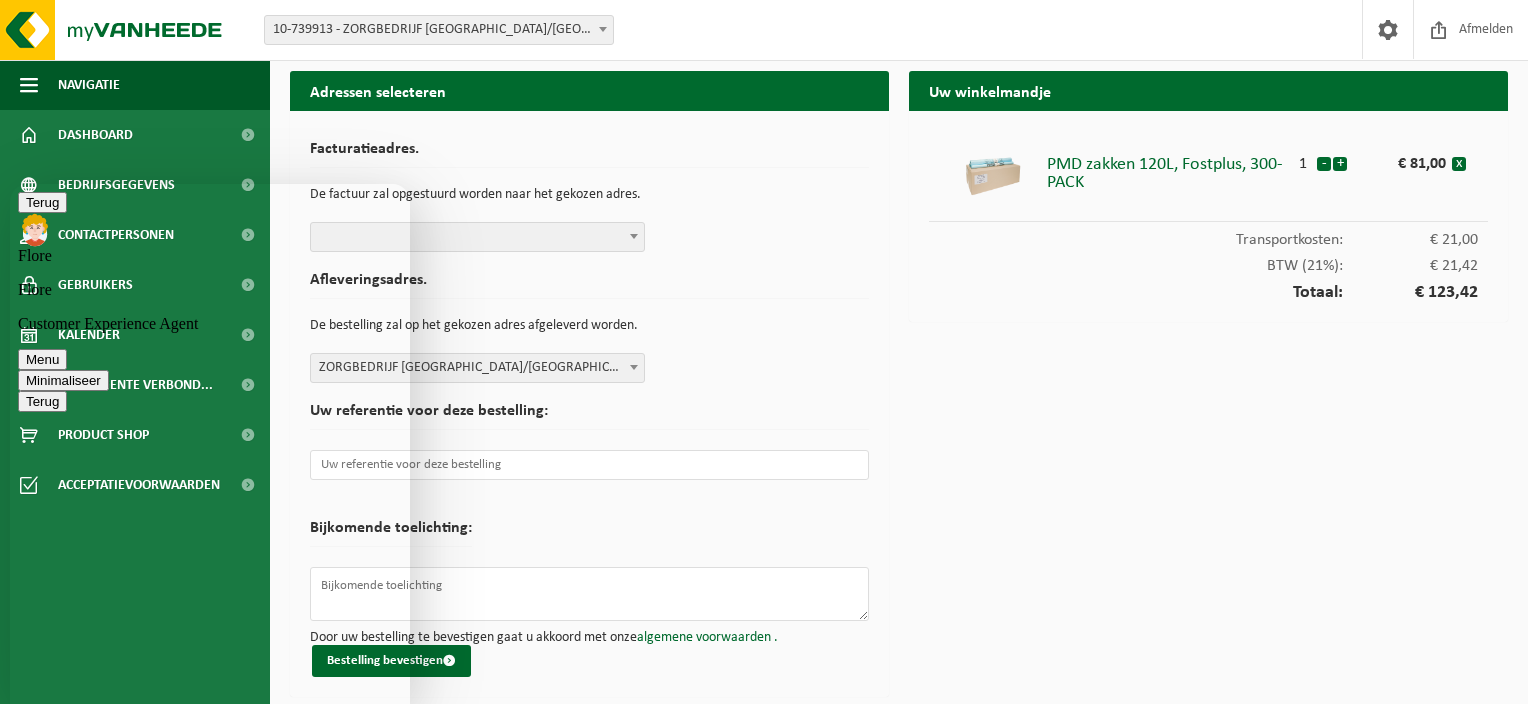 scroll, scrollTop: 860, scrollLeft: 0, axis: vertical 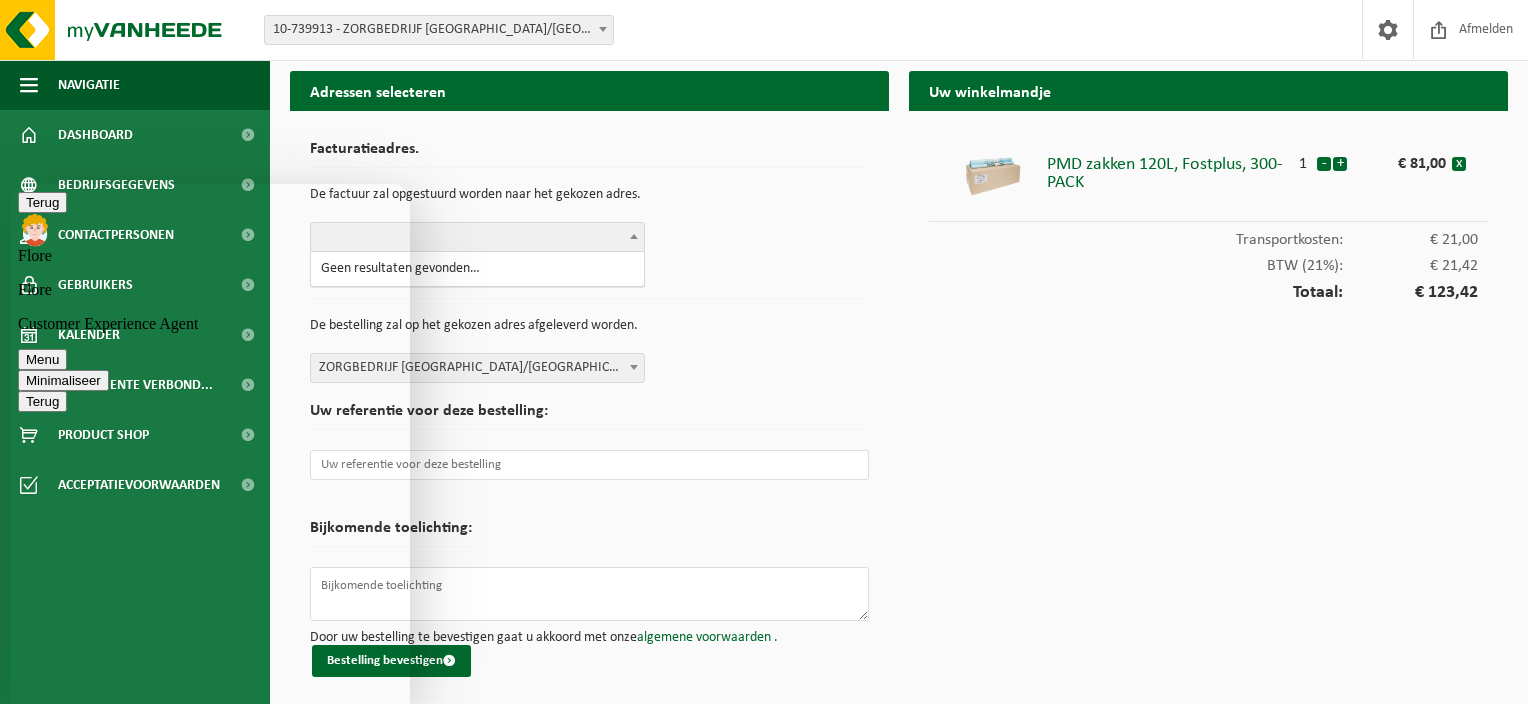 click at bounding box center [477, 237] 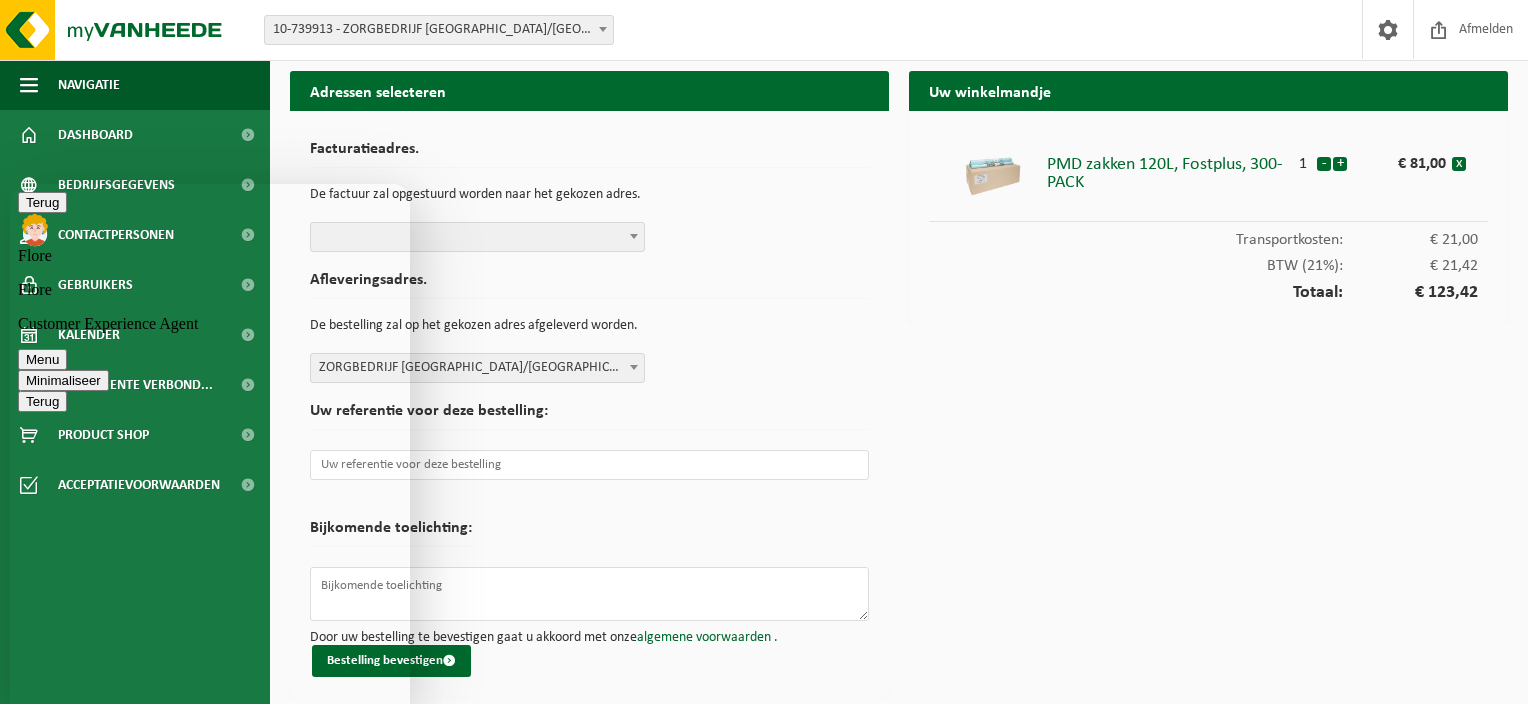 click on "ZORGBEDRIJF [GEOGRAPHIC_DATA]/[GEOGRAPHIC_DATA] | ( 10-739913 ) | LODEWIJCK [STREET_ADDRESS]" at bounding box center [477, 368] 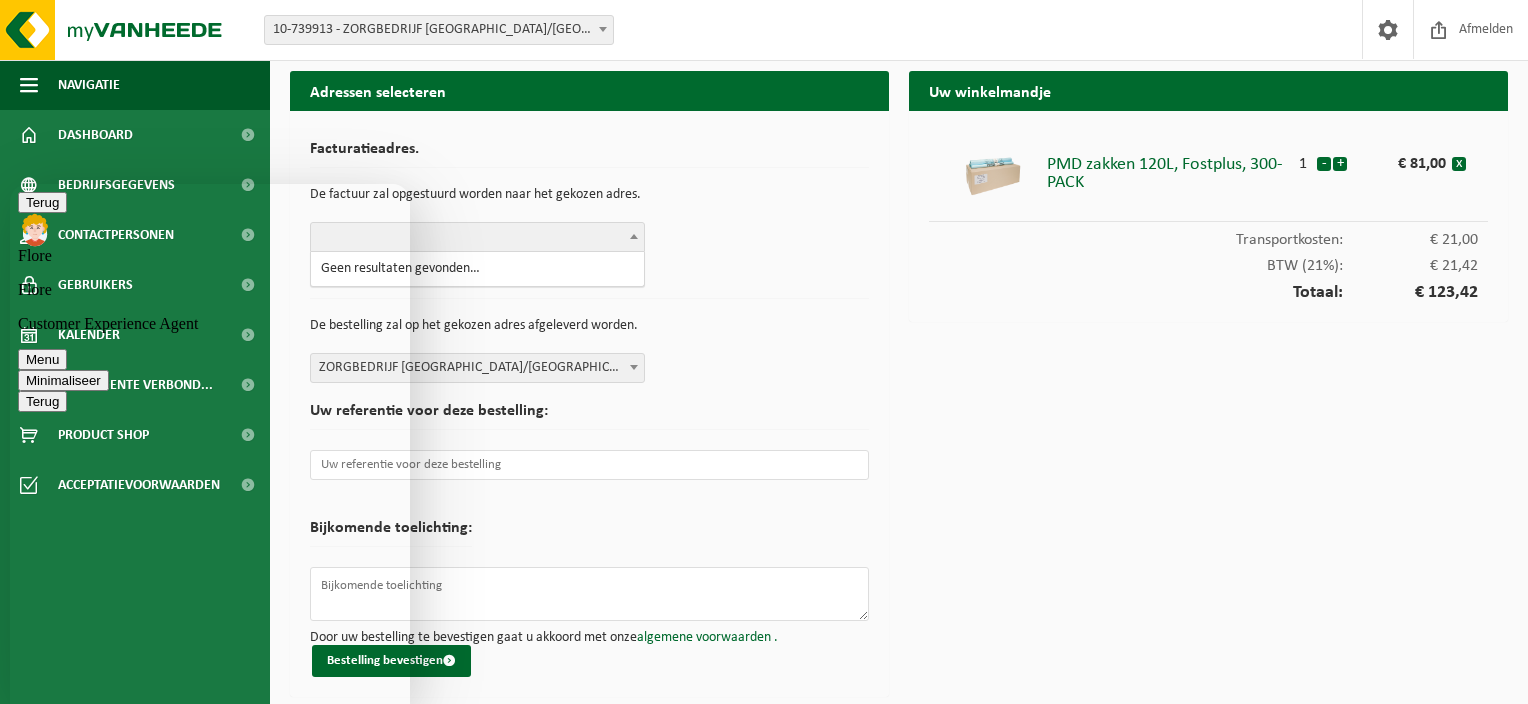 click at bounding box center (477, 237) 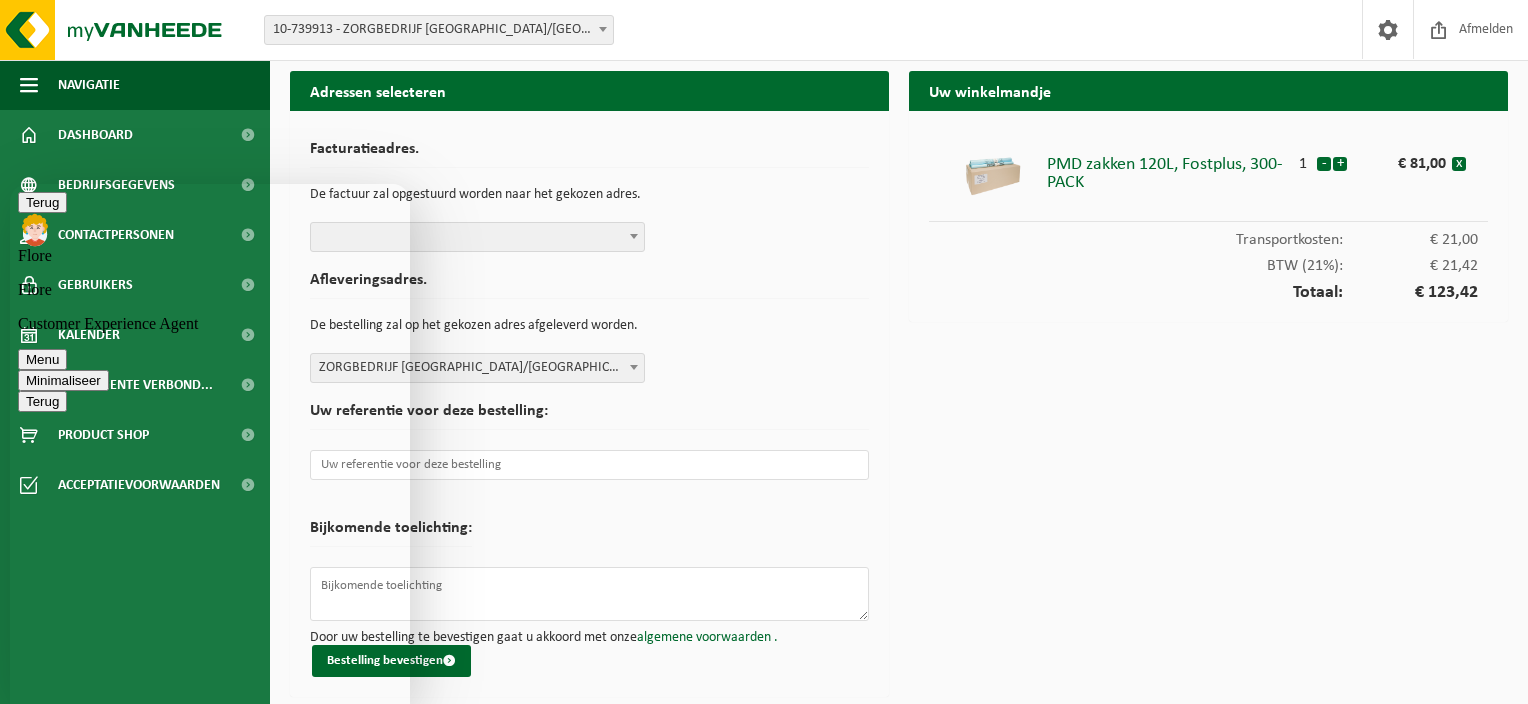 click on "Facturatieadres.   De factuur zal opgestuurd worden naar het gekozen adres.           Afleveringsadres.   De bestelling zal op het gekozen adres afgeleverd worden.      ZORGBEDRIJF ANTWERPEN/GITSCHOTELHOF  | ( 10-739913 ) | LODEWIJCK [STREET_ADDRESS]       ZORGBEDRIJF [GEOGRAPHIC_DATA]/[GEOGRAPHIC_DATA] | ( 10-739913 ) | LODEWIJCK VAN [STREET_ADDRESS]         Uw referentie voor deze bestelling:         Referentiedocument toevoegen (.pdf & maximum 2MB):         Bijkomende toelichting:             Door uw bestelling te bevestigen gaat u akkoord met onze  algemene voorwaarden .      Bestelling bevestigen" at bounding box center [589, 409] 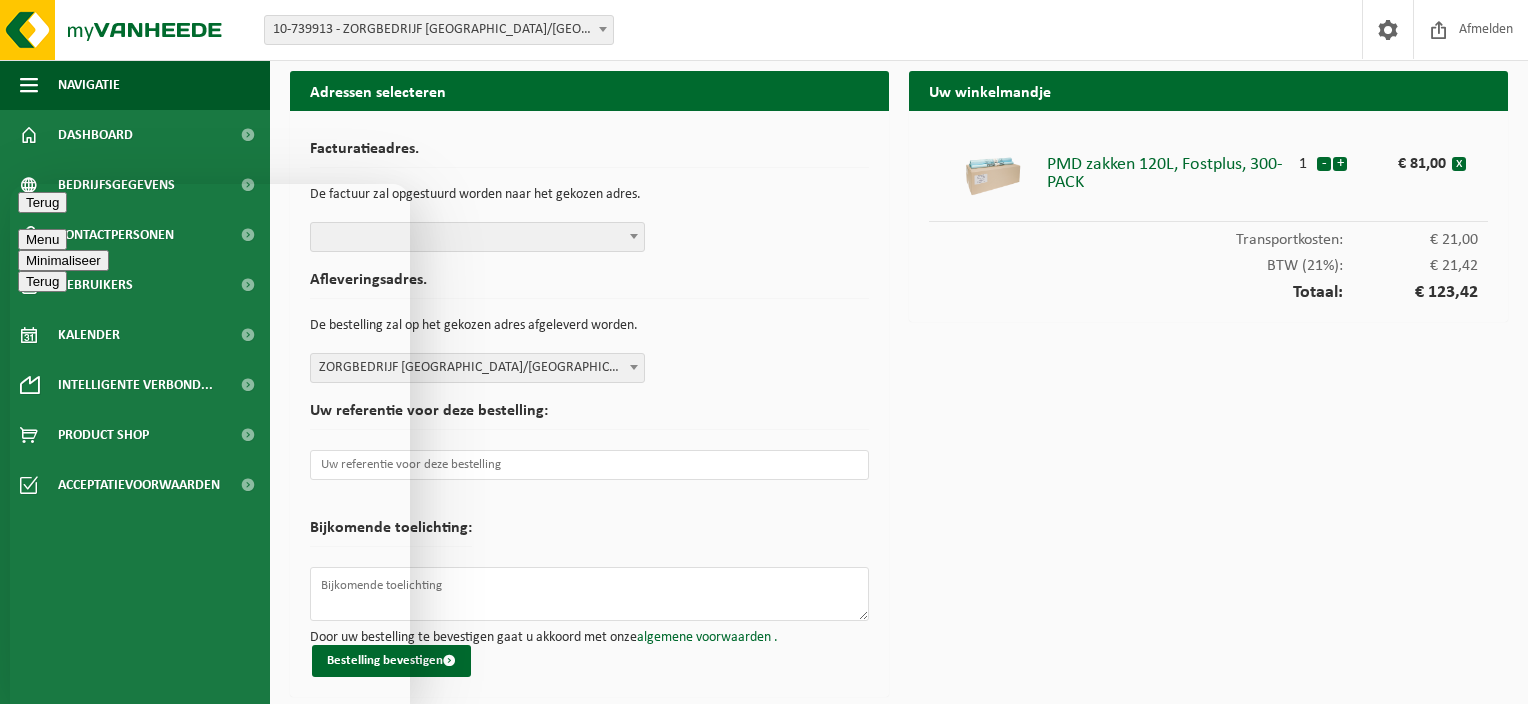 type 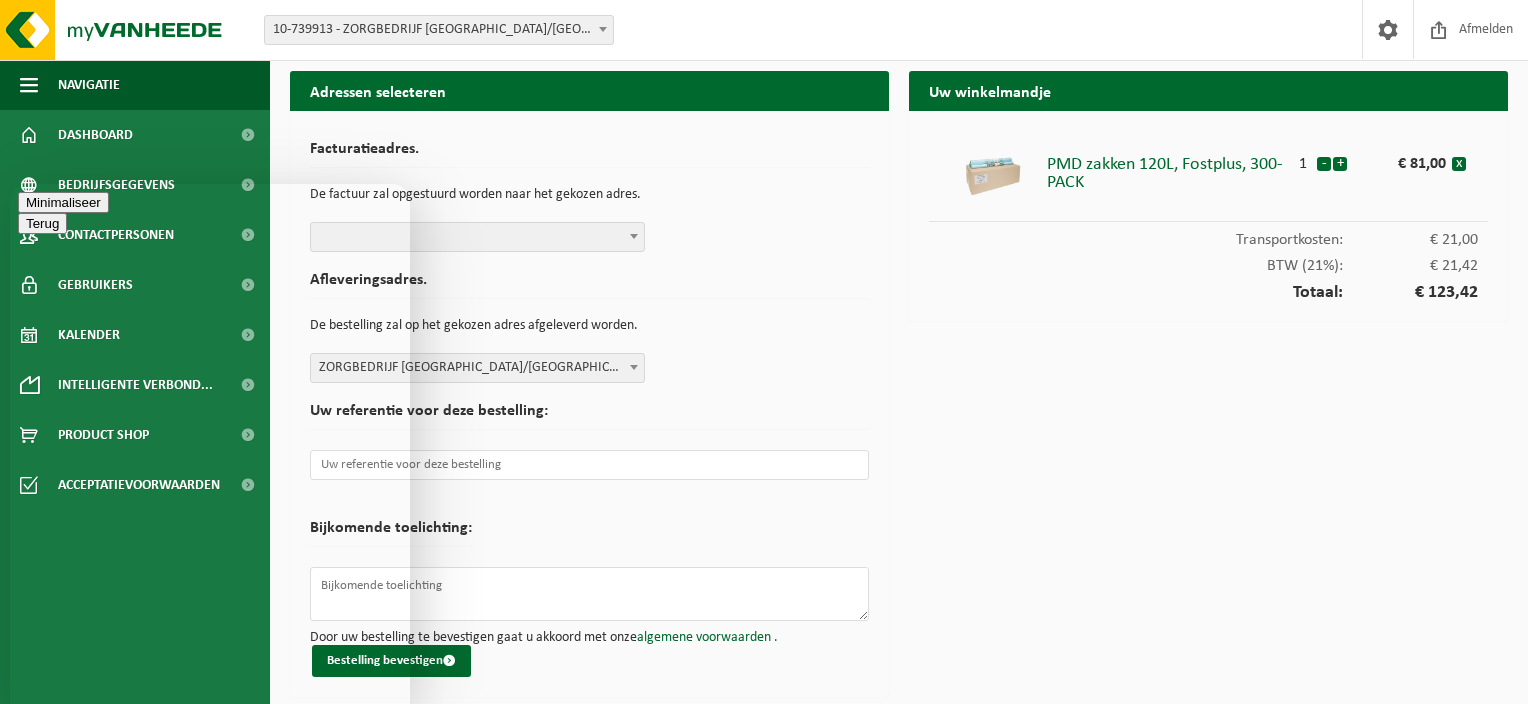 scroll, scrollTop: 1878, scrollLeft: 0, axis: vertical 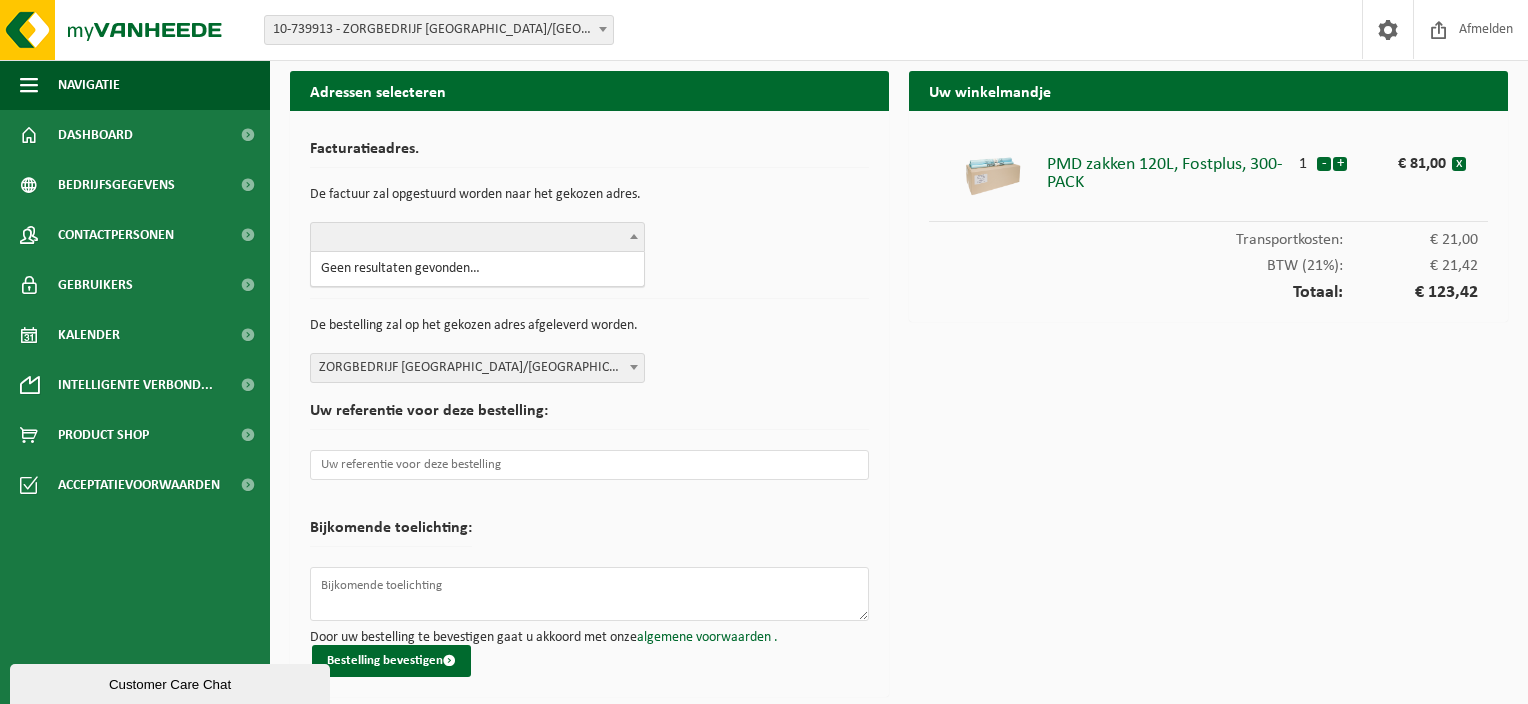 click at bounding box center [634, 236] 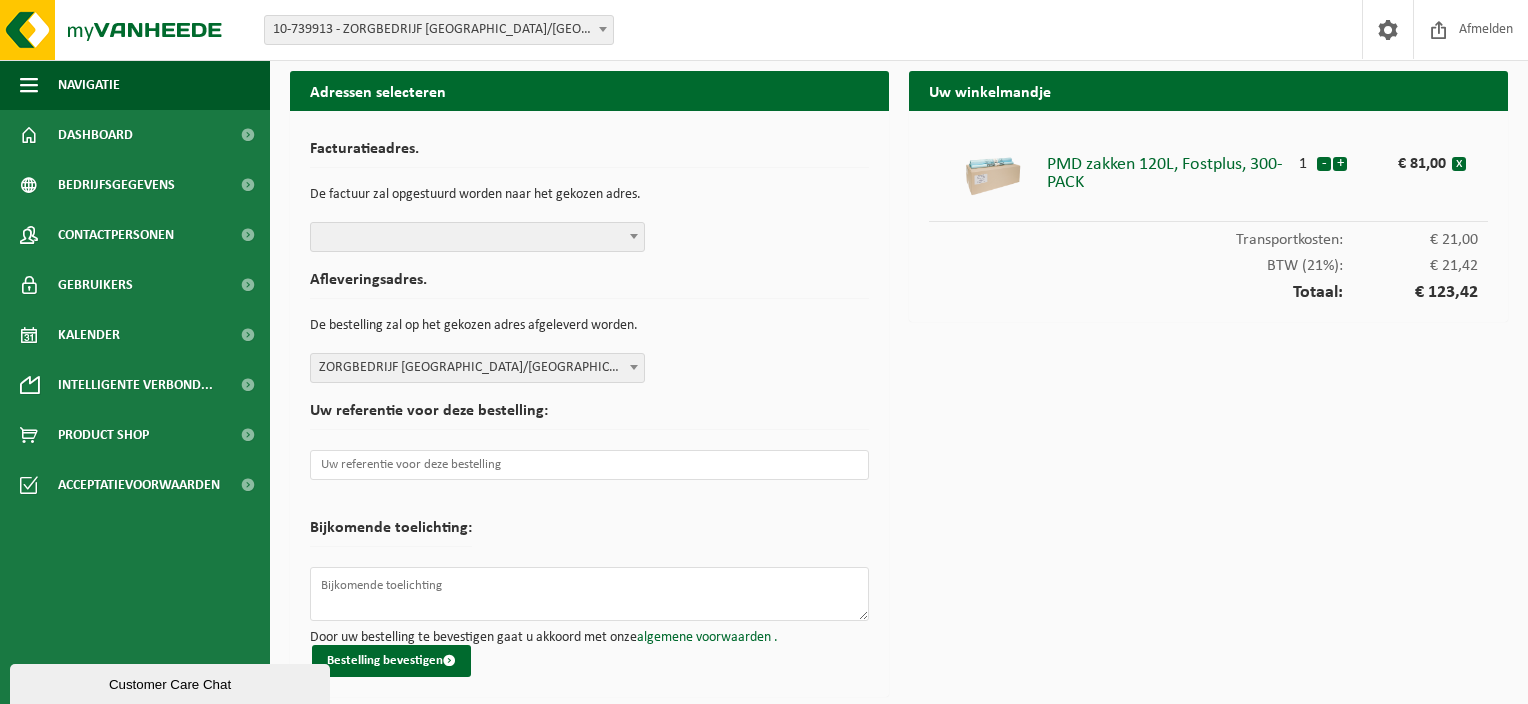 click at bounding box center (634, 236) 